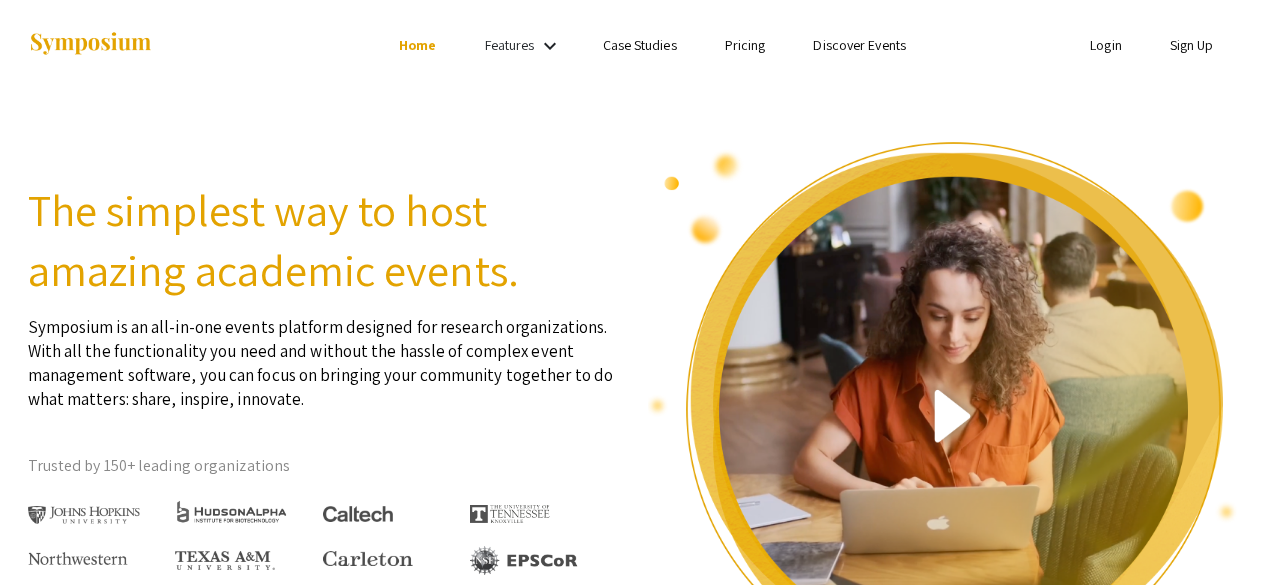 scroll, scrollTop: 0, scrollLeft: 0, axis: both 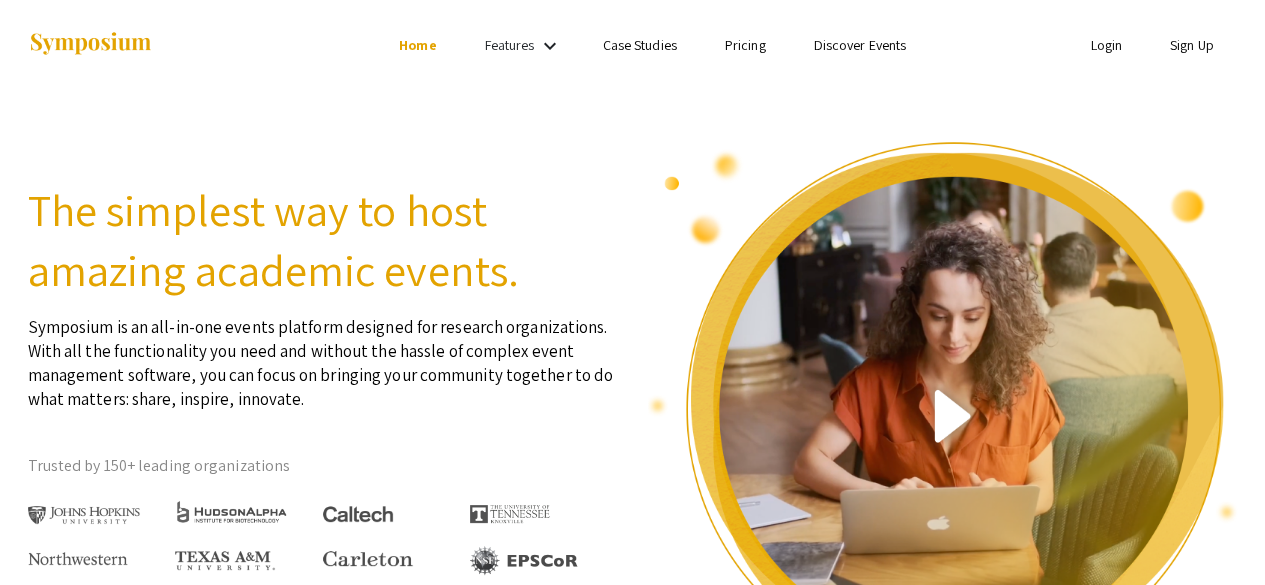 click on "Login" at bounding box center [1106, 45] 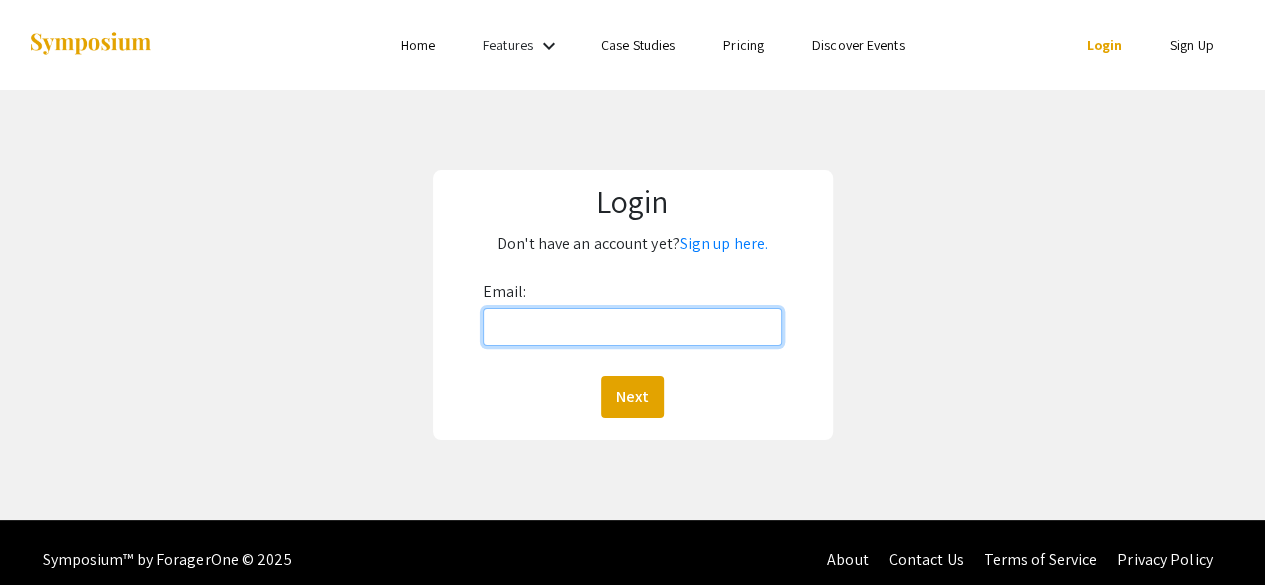 click on "Email:" at bounding box center [633, 327] 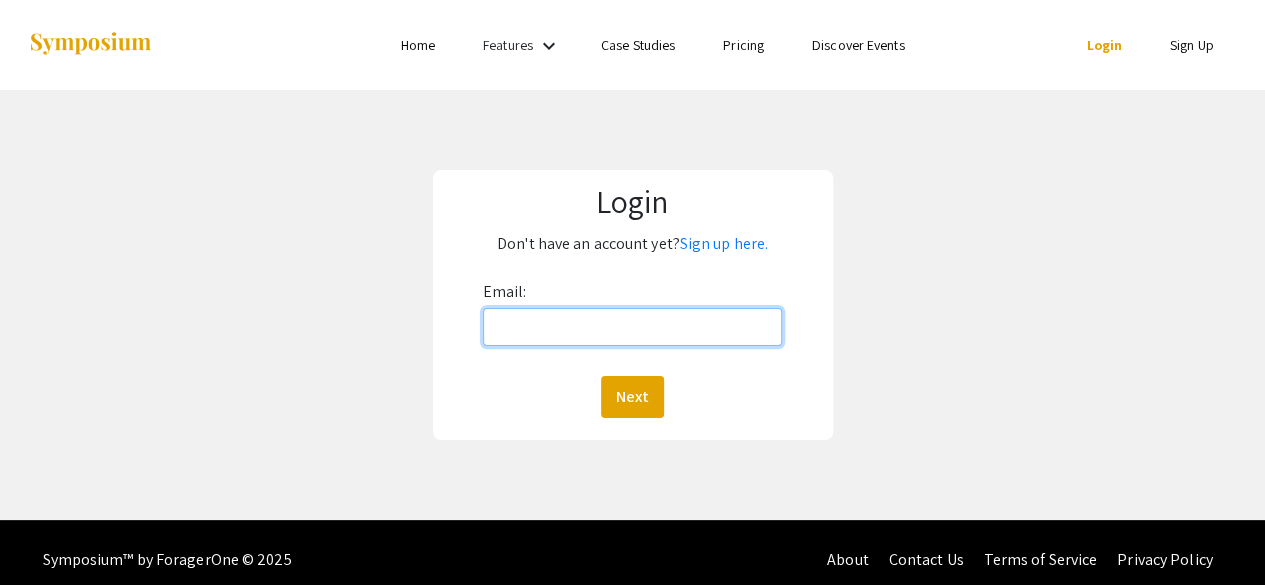 type on "[EMAIL_ADDRESS][DOMAIN_NAME]" 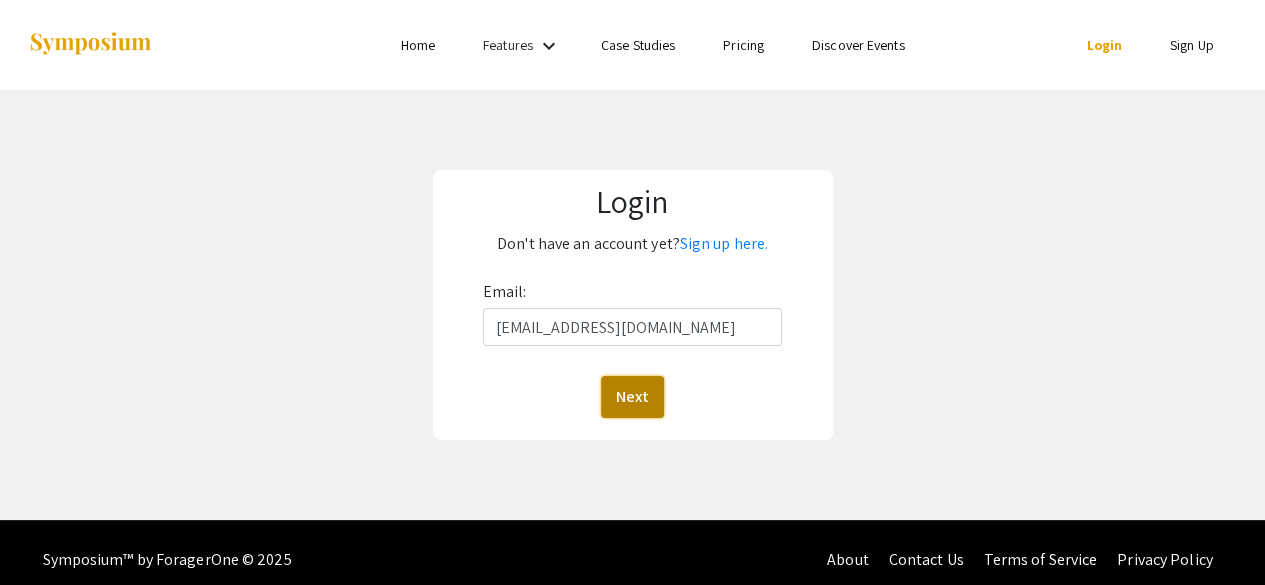 click on "Next" 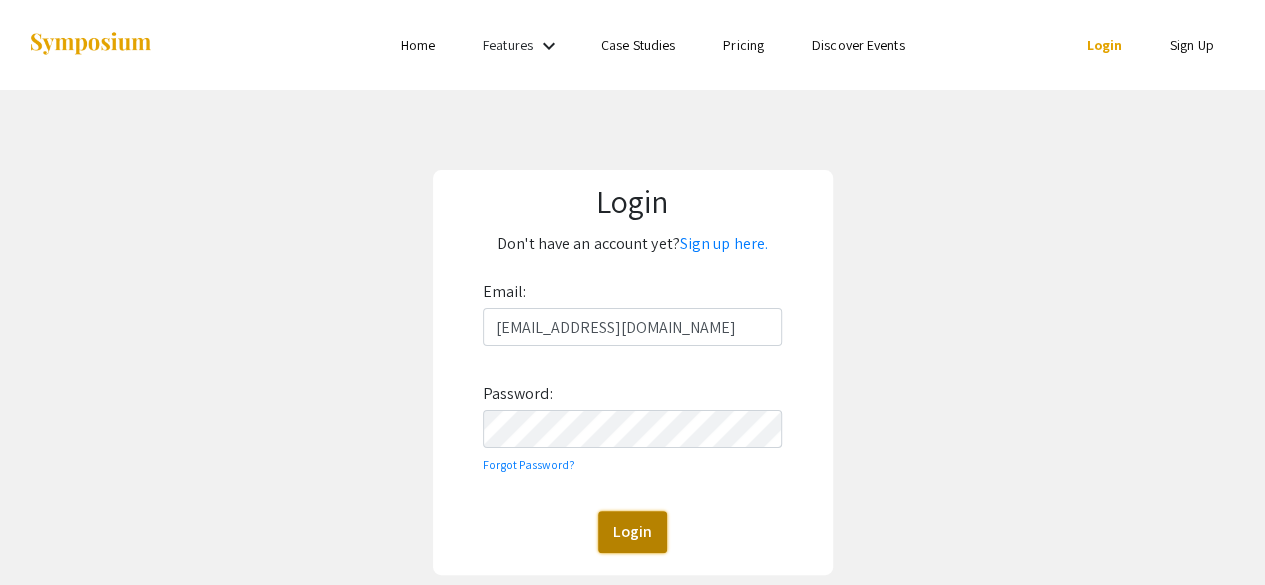 click on "Login" 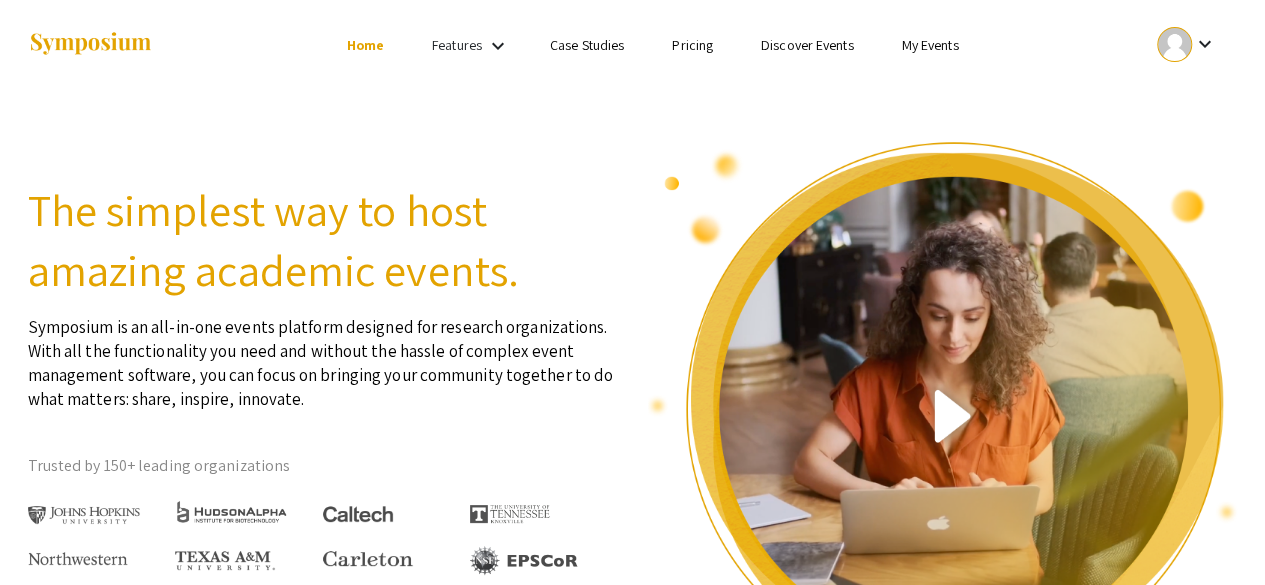 click on "keyboard_arrow_down" at bounding box center [498, 46] 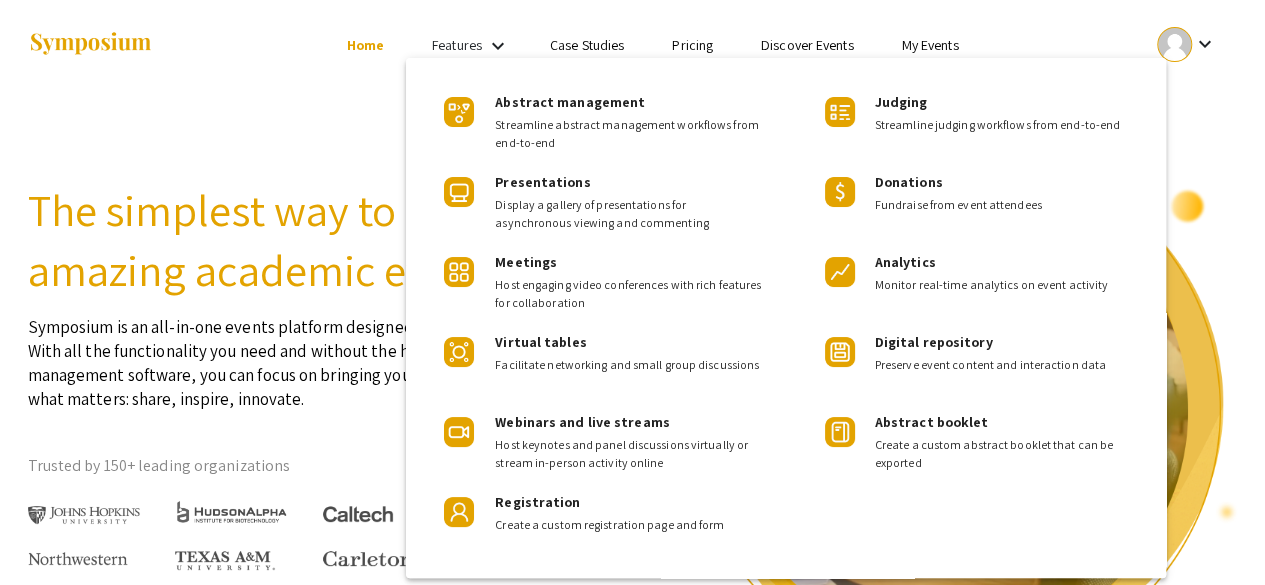 click at bounding box center [632, 292] 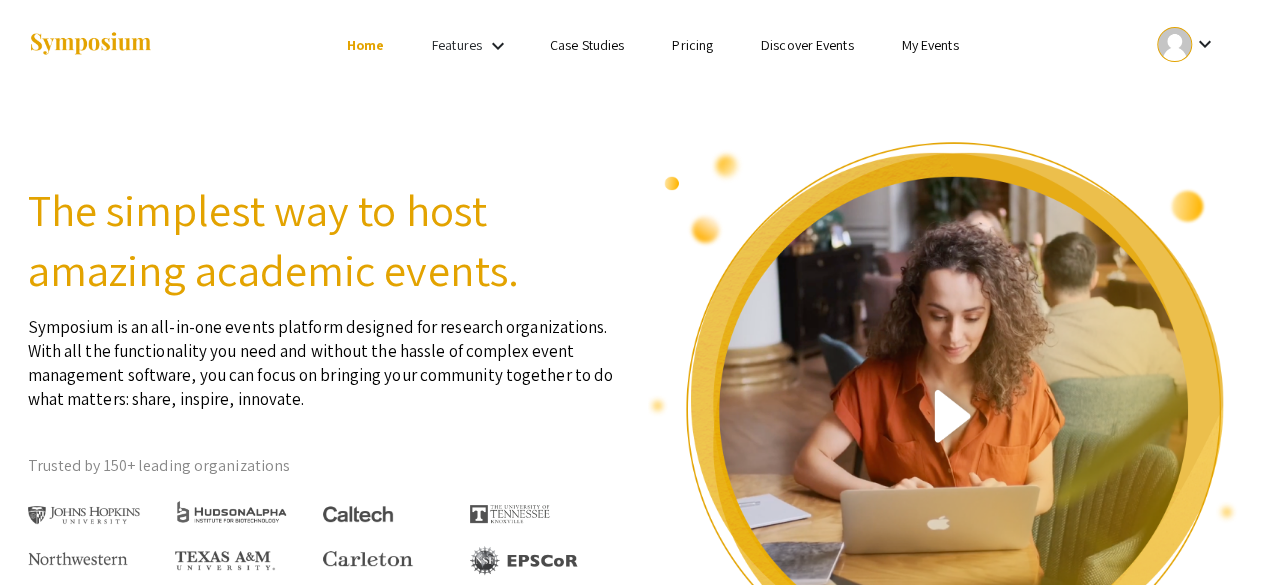 click on "My Events" at bounding box center (929, 45) 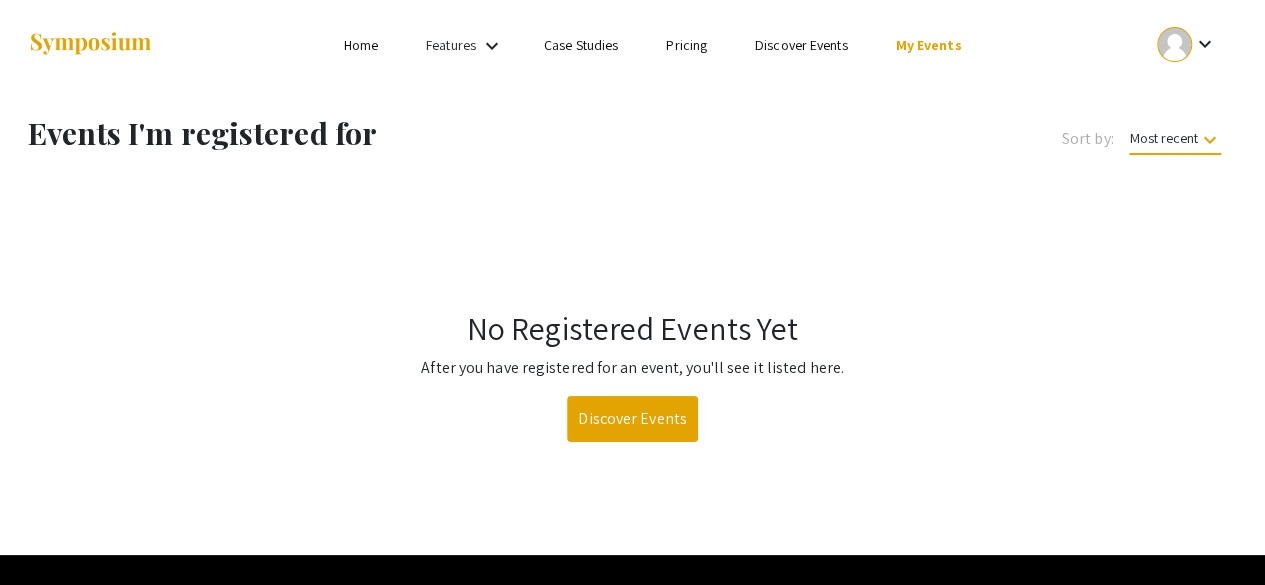 click at bounding box center (1174, 44) 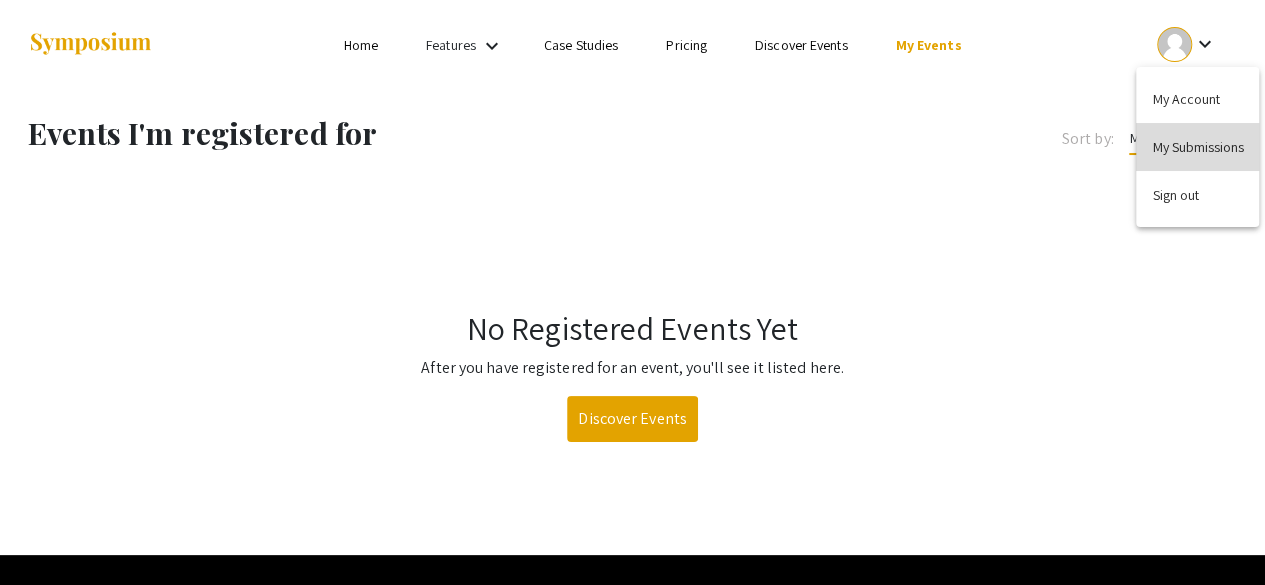 click on "My Submissions" at bounding box center [1197, 147] 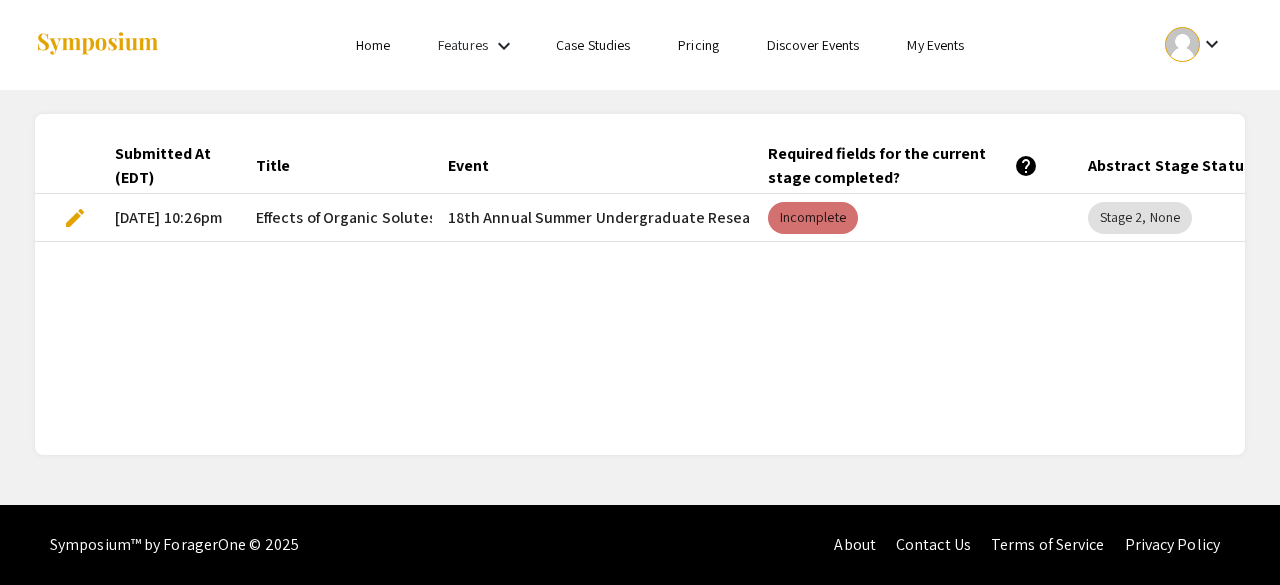 scroll, scrollTop: 0, scrollLeft: 139, axis: horizontal 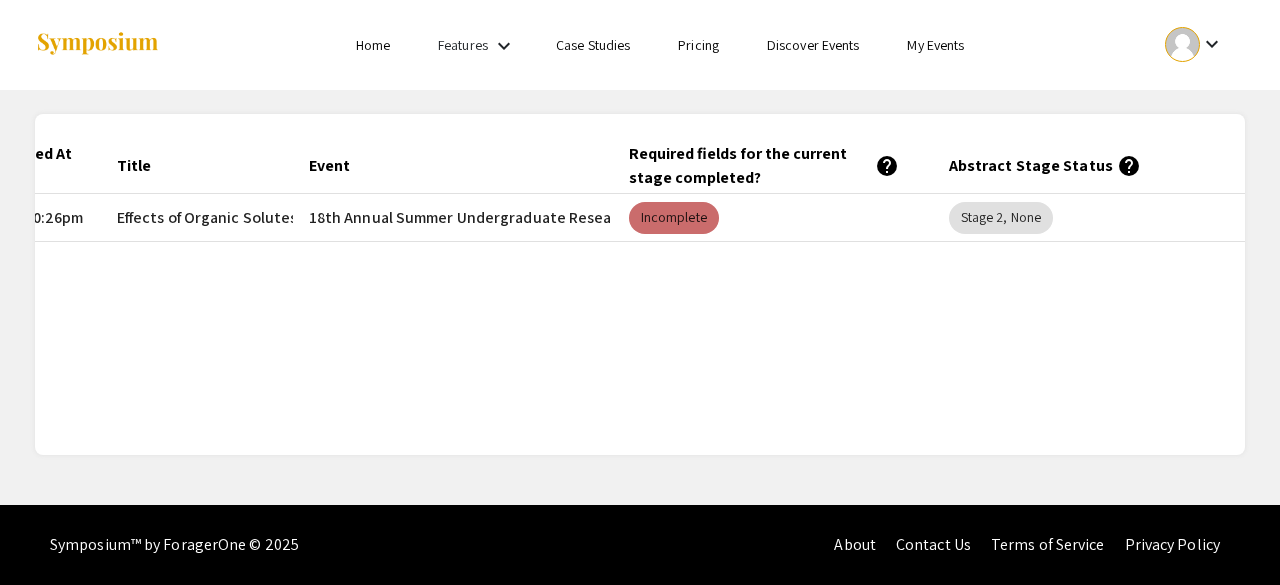 click on "Incomplete" at bounding box center [674, 218] 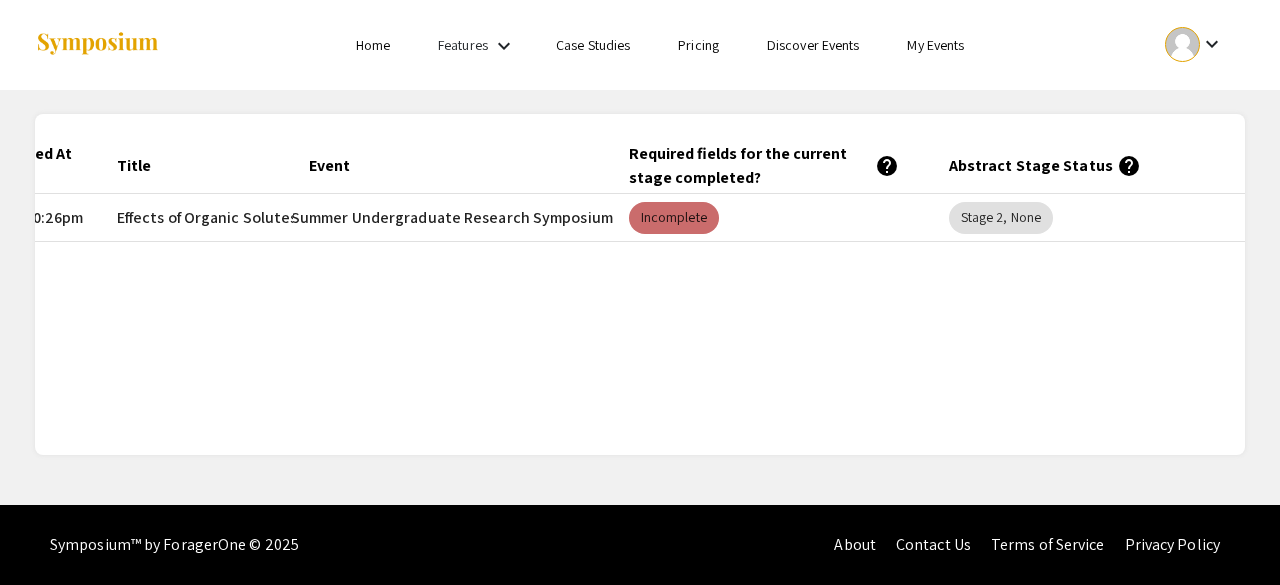 scroll, scrollTop: 0, scrollLeft: 118, axis: horizontal 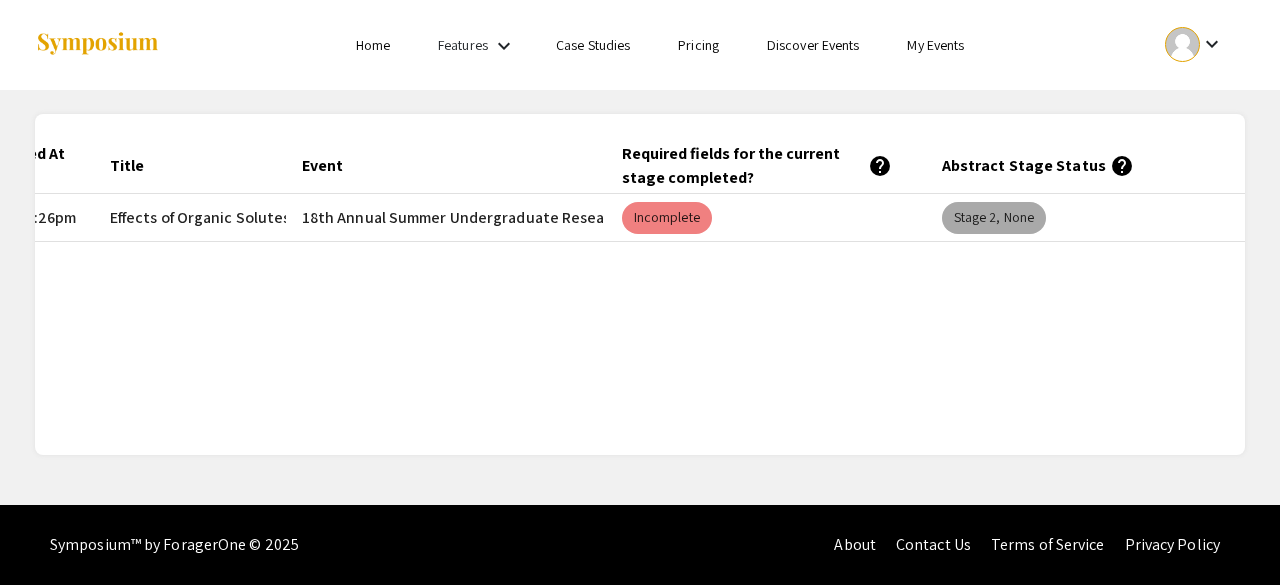 click on "Stage 2, None" at bounding box center (994, 218) 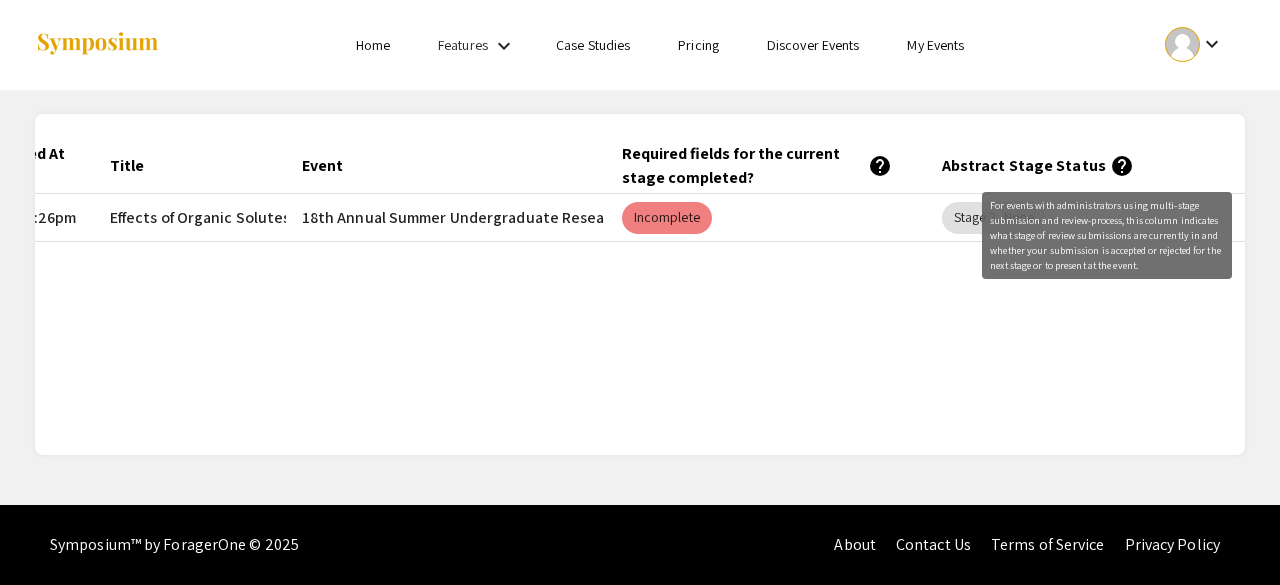 click on "help" 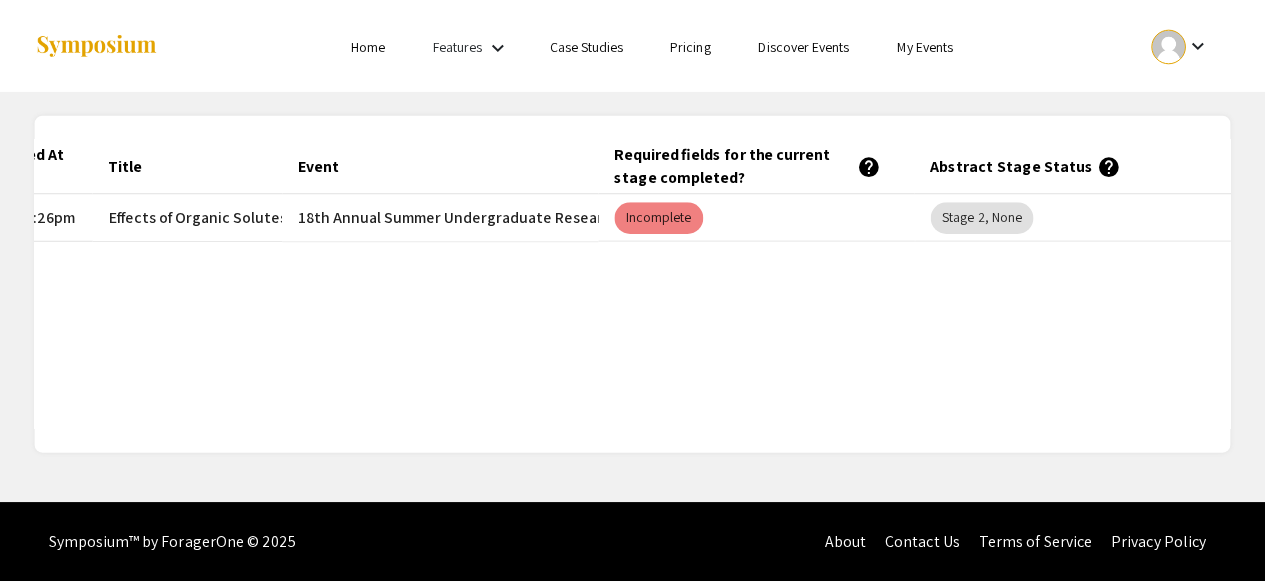 scroll, scrollTop: 0, scrollLeft: 0, axis: both 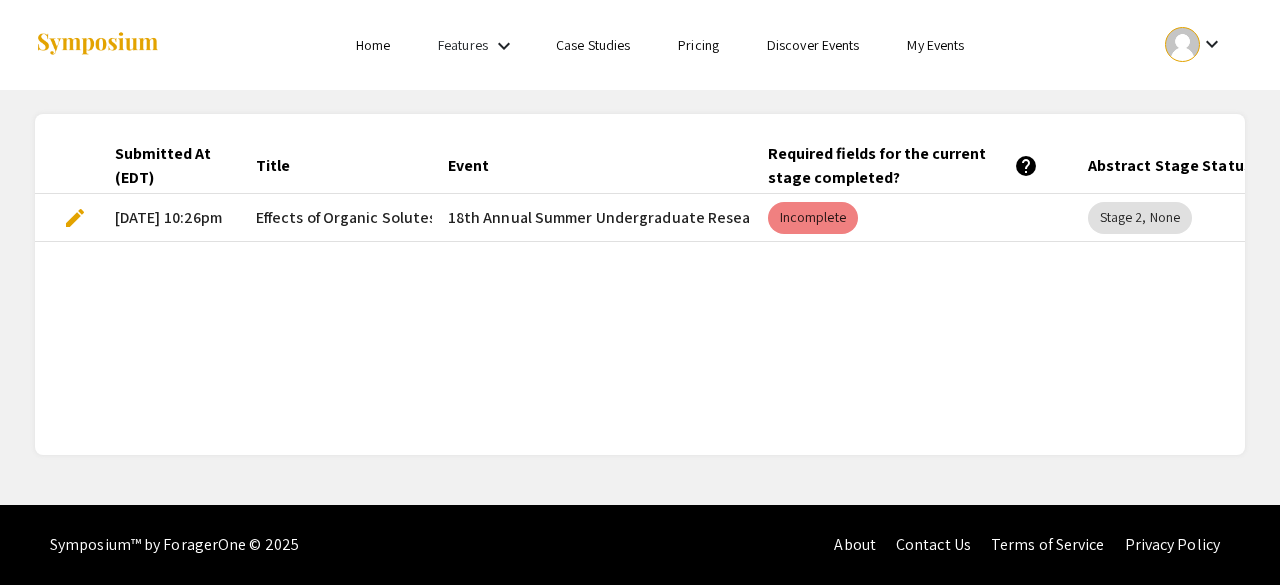 click on "edit" at bounding box center (75, 218) 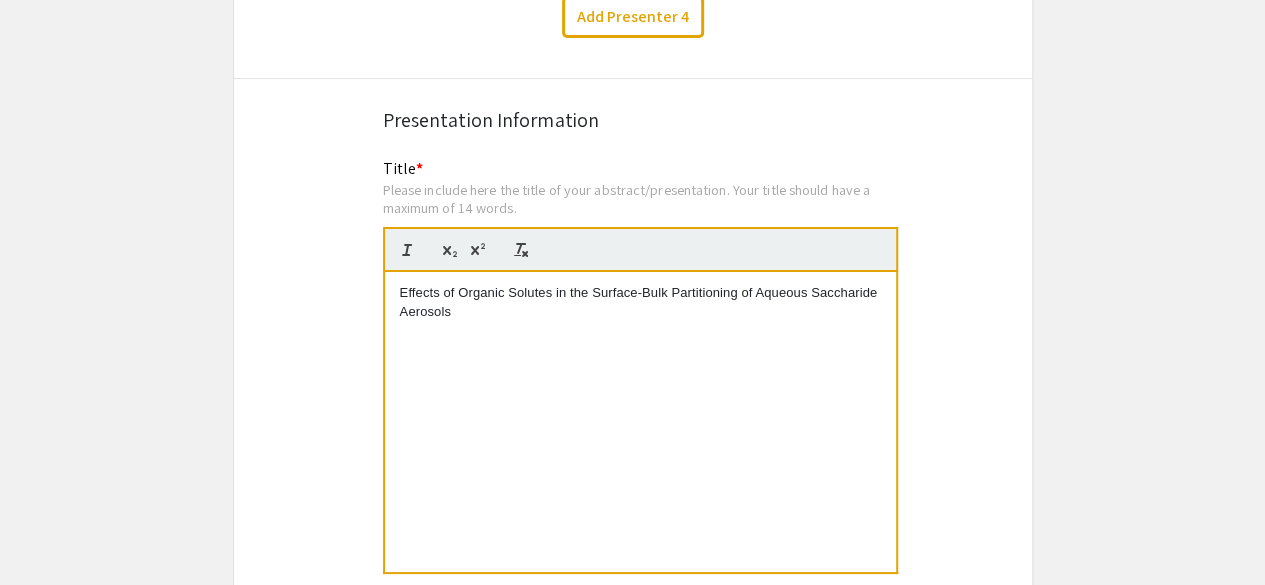 scroll, scrollTop: 3596, scrollLeft: 0, axis: vertical 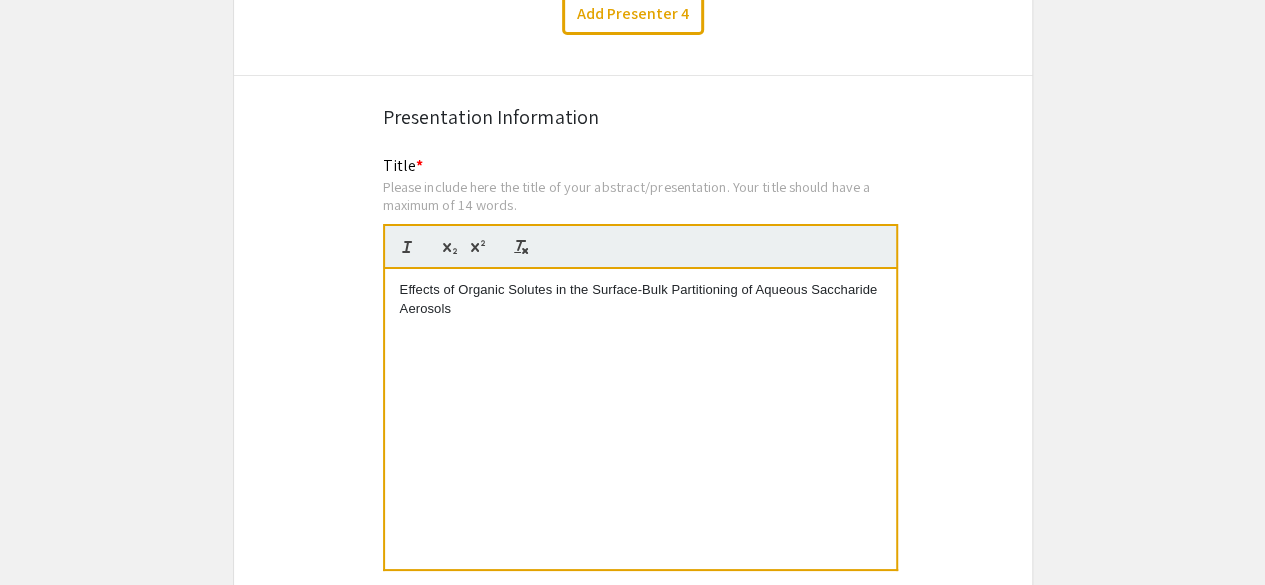 click on "Effects of Organic Solutes in the Surface-Bulk Partitioning of Aqueous Saccharide Aerosols" at bounding box center (640, 419) 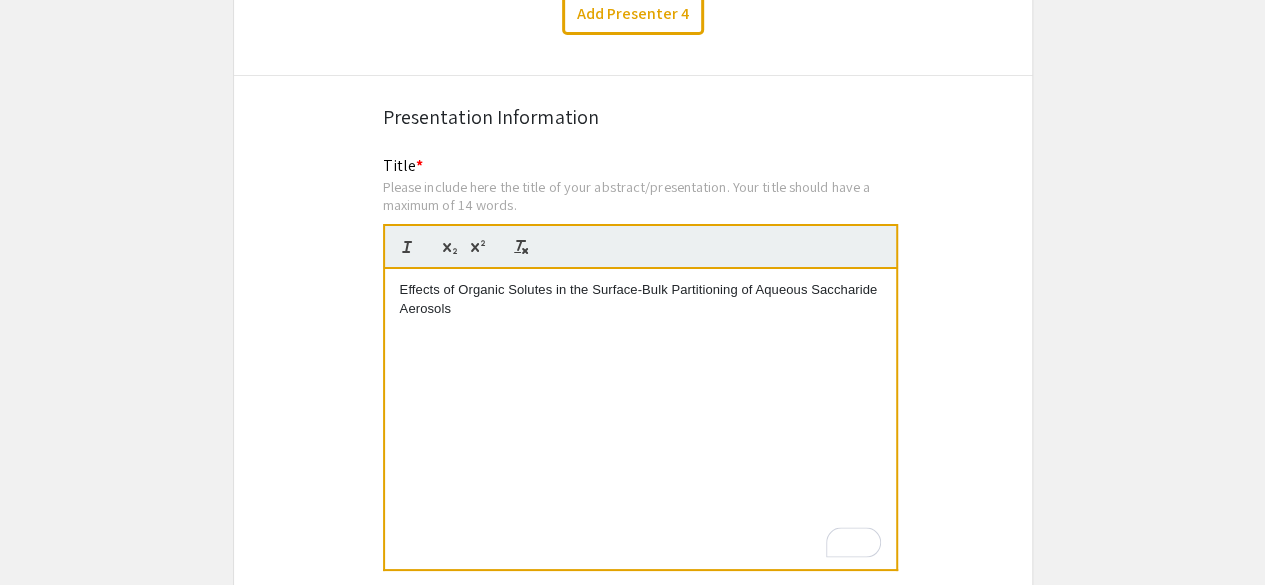 type 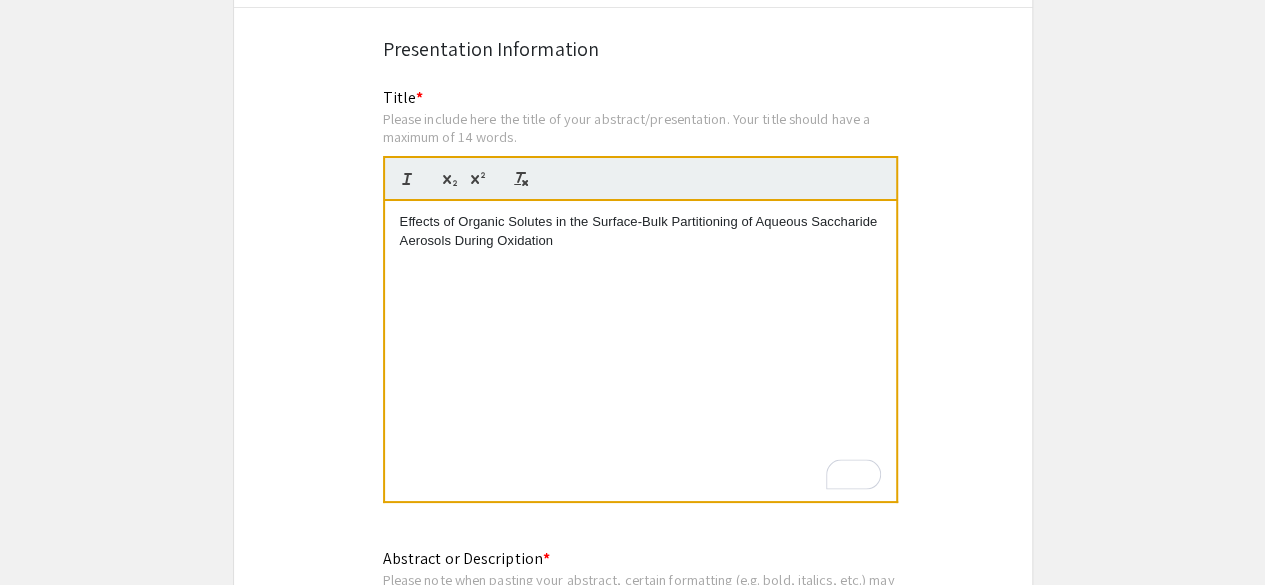scroll, scrollTop: 3678, scrollLeft: 0, axis: vertical 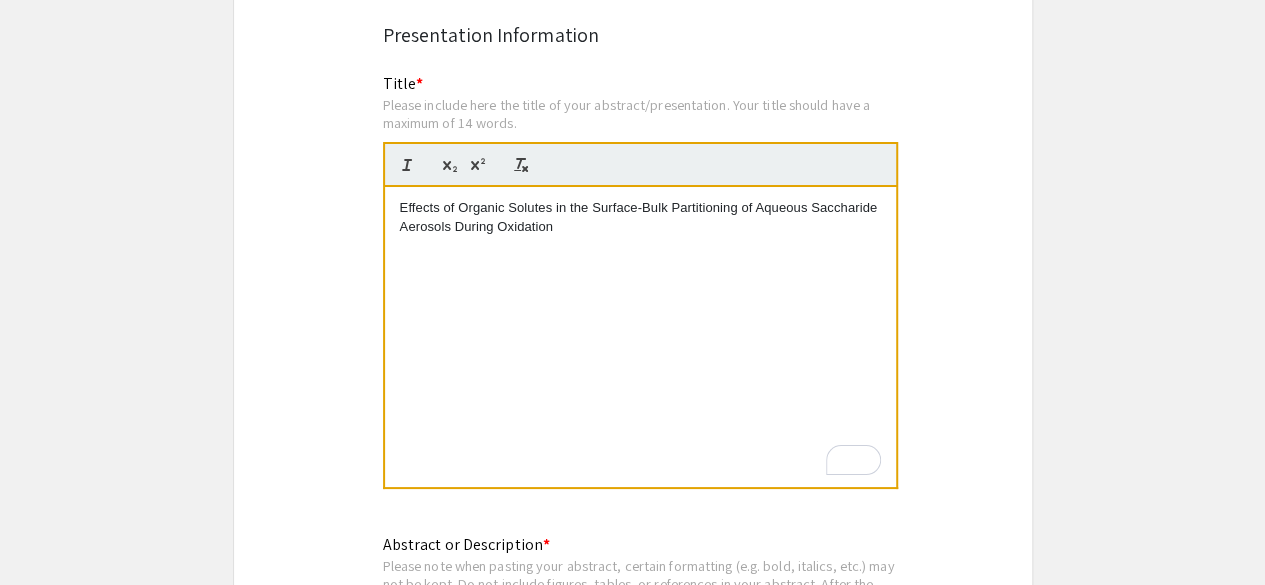 click on "Effects of Organic Solutes in the Surface-Bulk Partitioning of Aqueous Saccharide Aerosols During Oxidation" at bounding box center (640, 217) 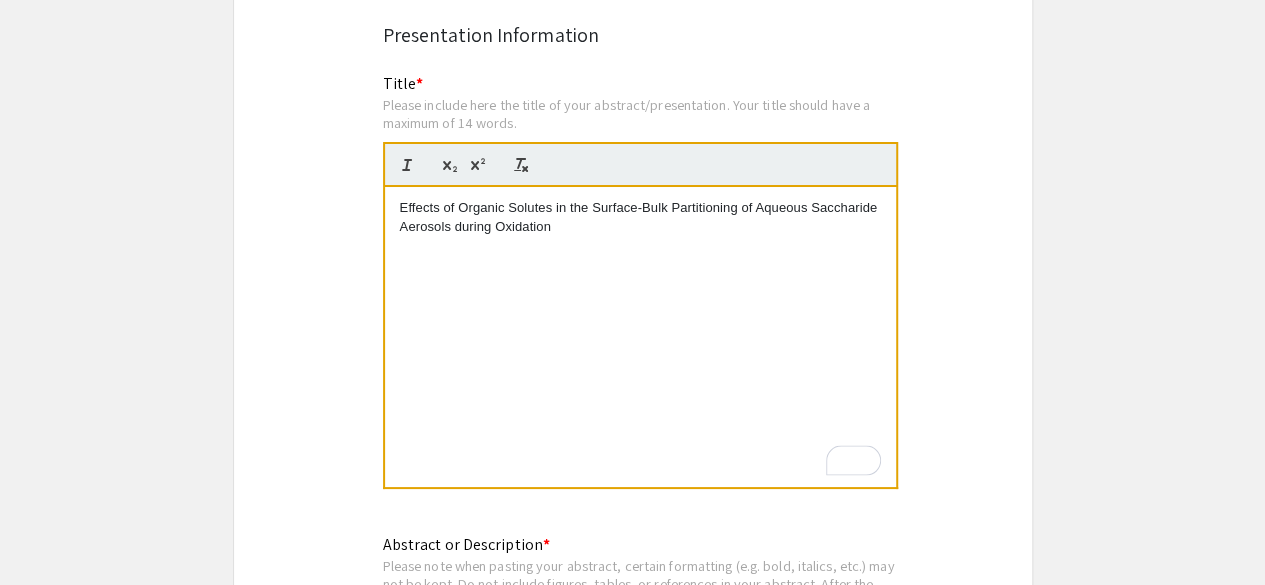 click on "Effects of Organic Solutes in the Surface-Bulk Partitioning of Aqueous Saccharide Aerosols during Oxidation" at bounding box center (640, 337) 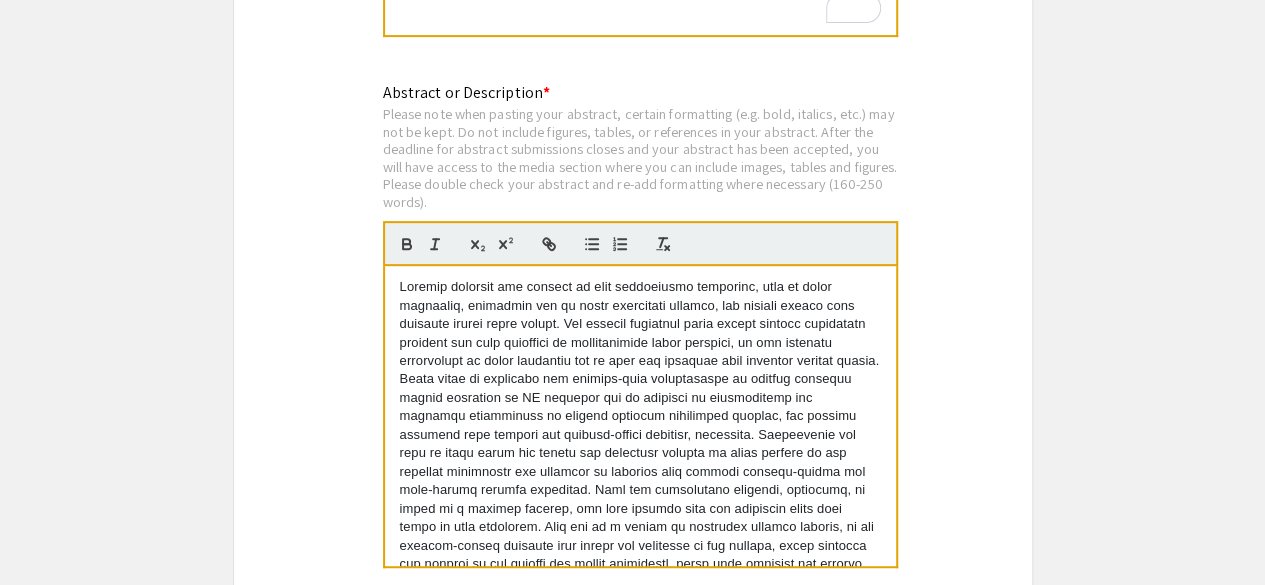 scroll, scrollTop: 4174, scrollLeft: 0, axis: vertical 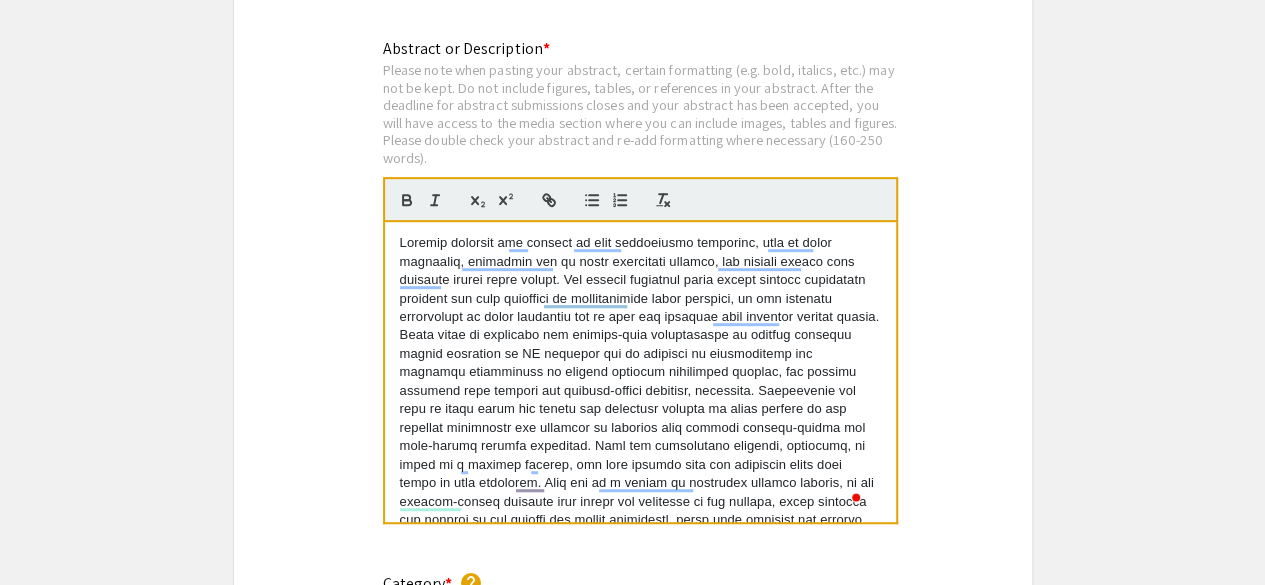 drag, startPoint x: 866, startPoint y: 505, endPoint x: 370, endPoint y: 193, distance: 585.9693 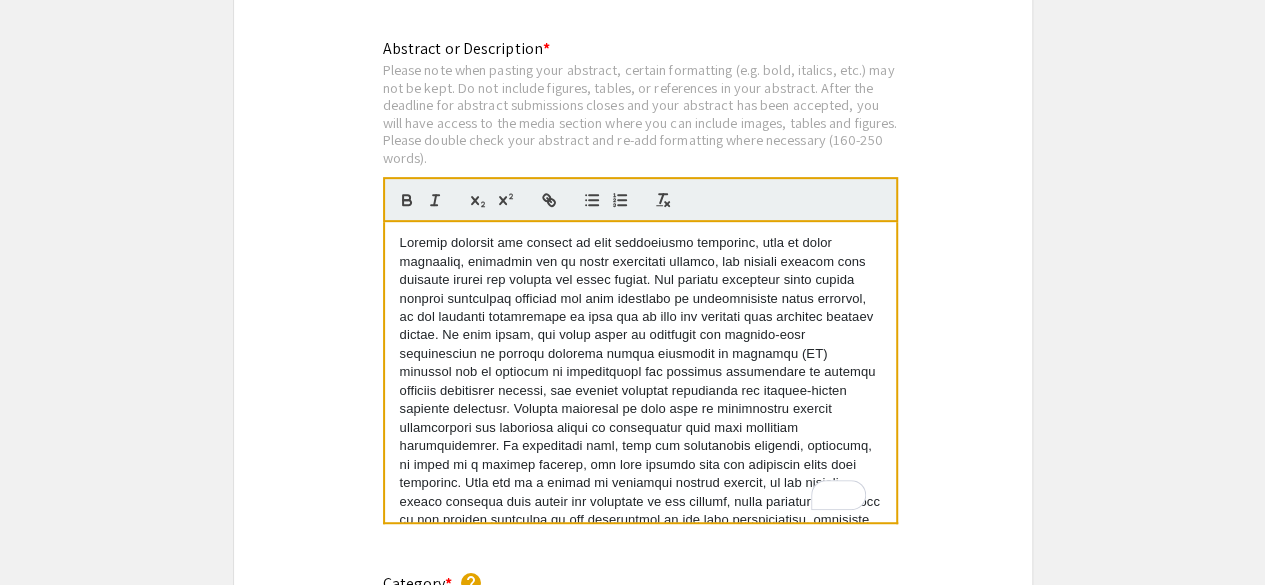scroll, scrollTop: 0, scrollLeft: 0, axis: both 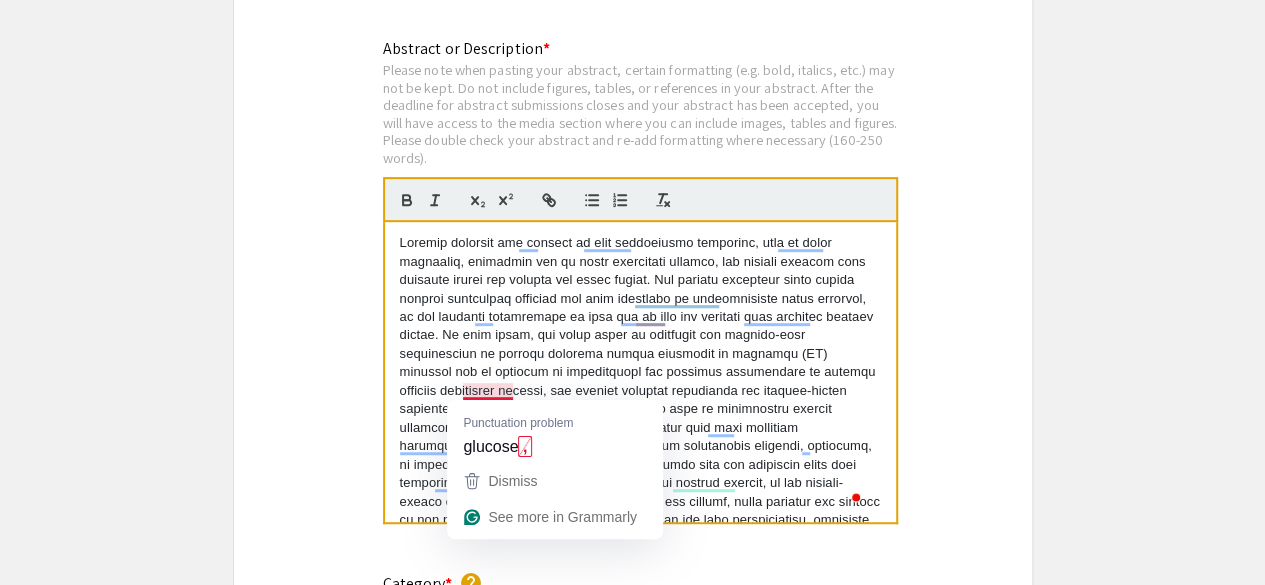 click at bounding box center [640, 418] 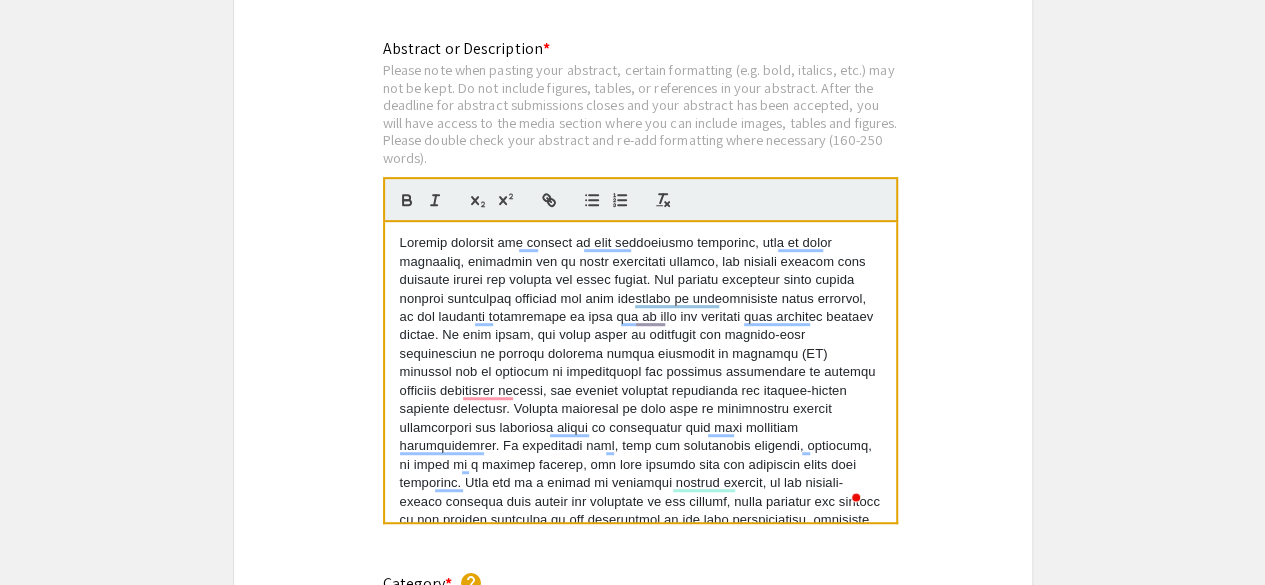 scroll, scrollTop: 130, scrollLeft: 0, axis: vertical 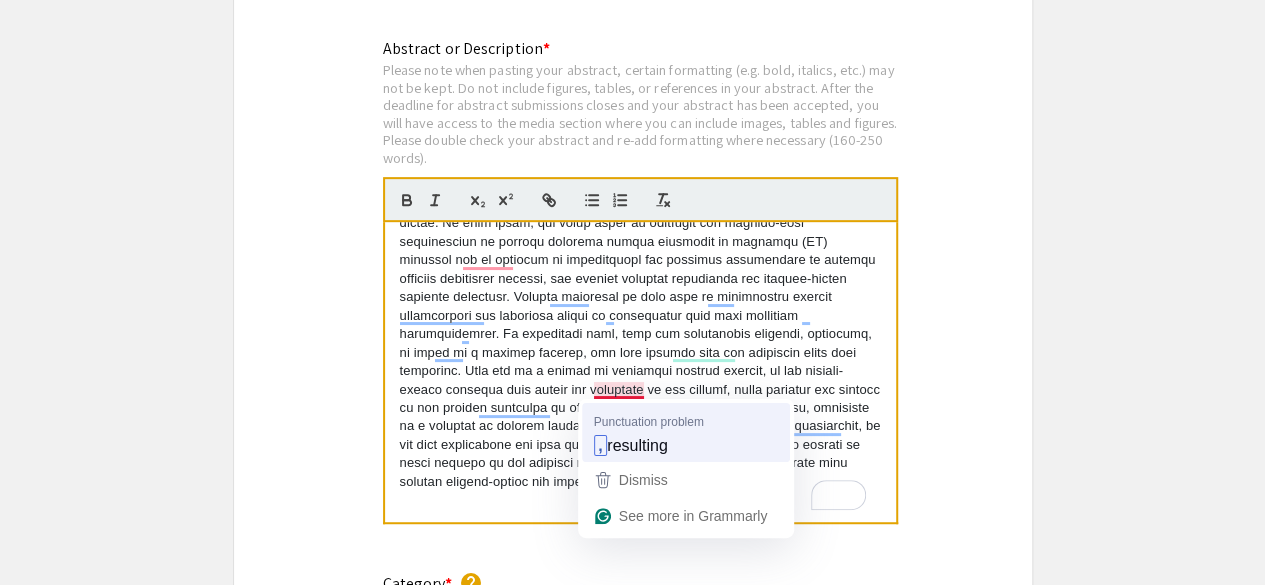 type 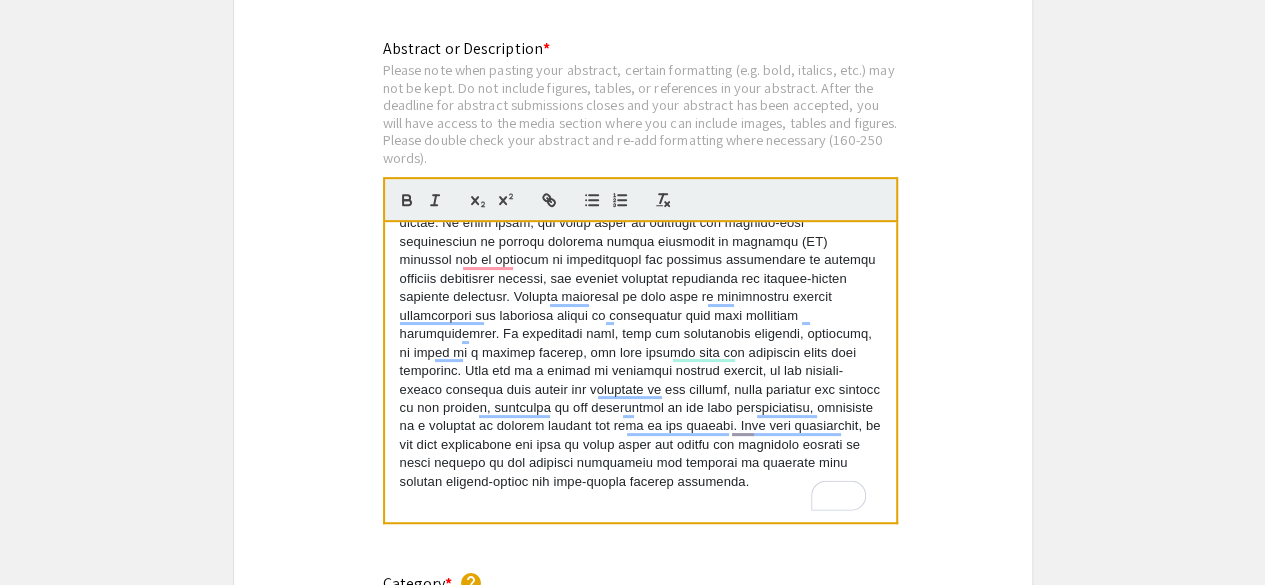 scroll, scrollTop: 4175, scrollLeft: 0, axis: vertical 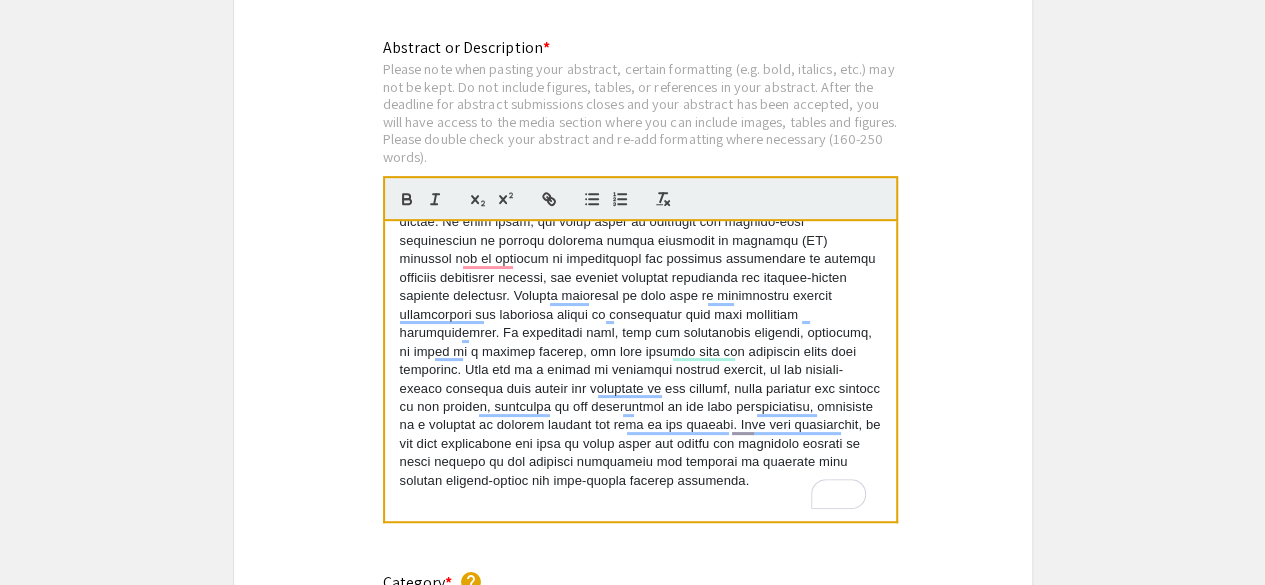 click at bounding box center (640, 305) 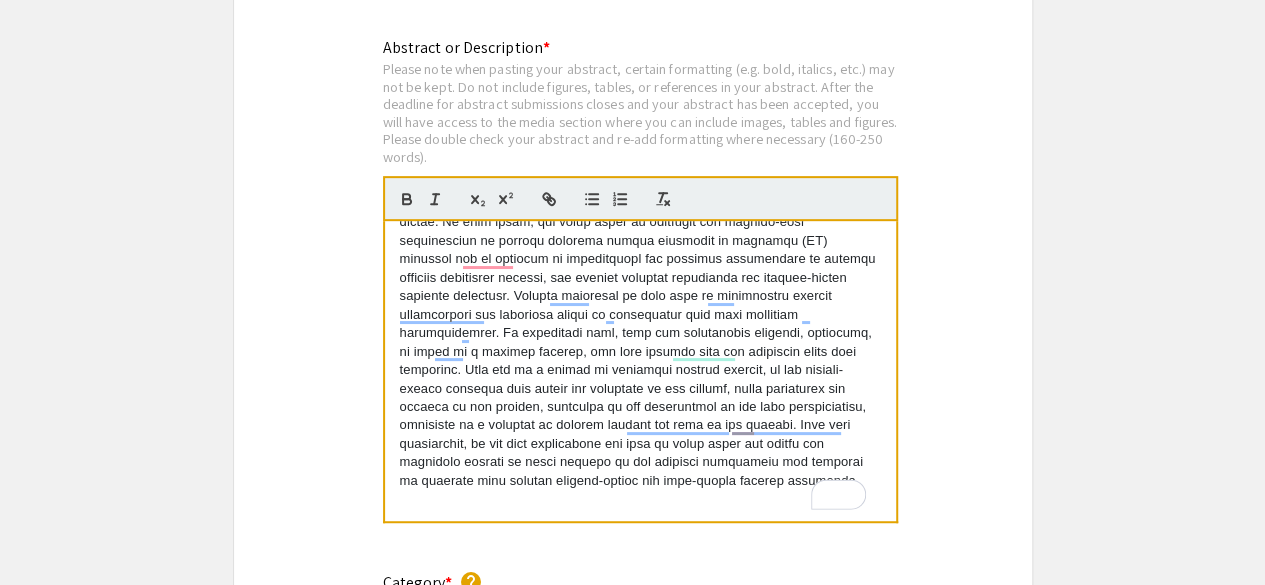 click at bounding box center [640, 305] 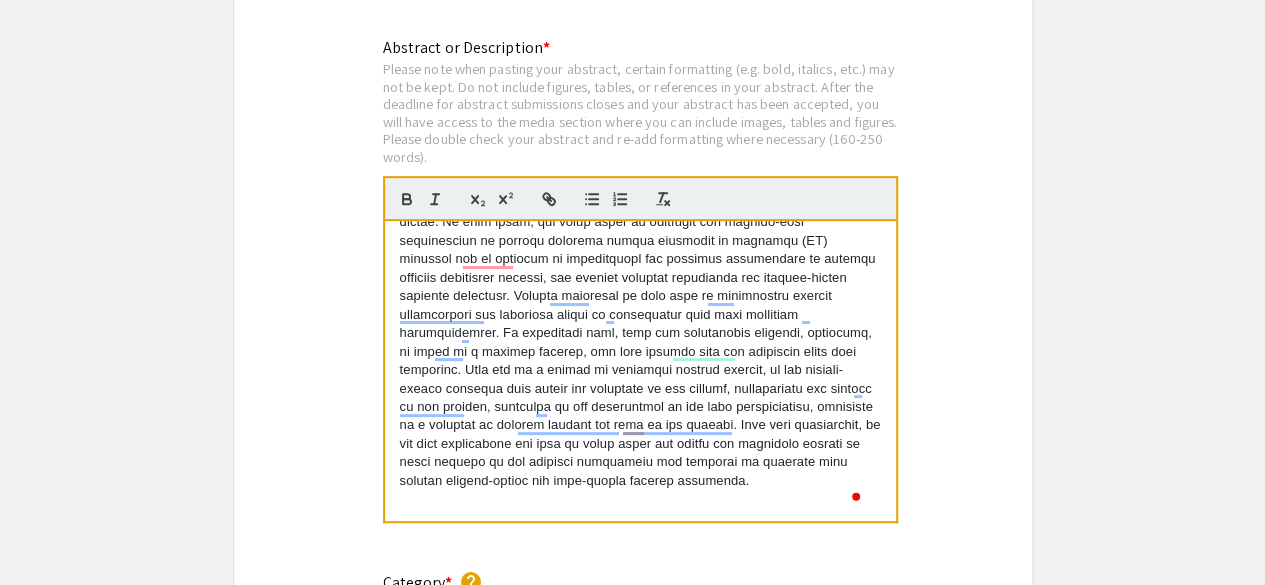 scroll, scrollTop: 111, scrollLeft: 0, axis: vertical 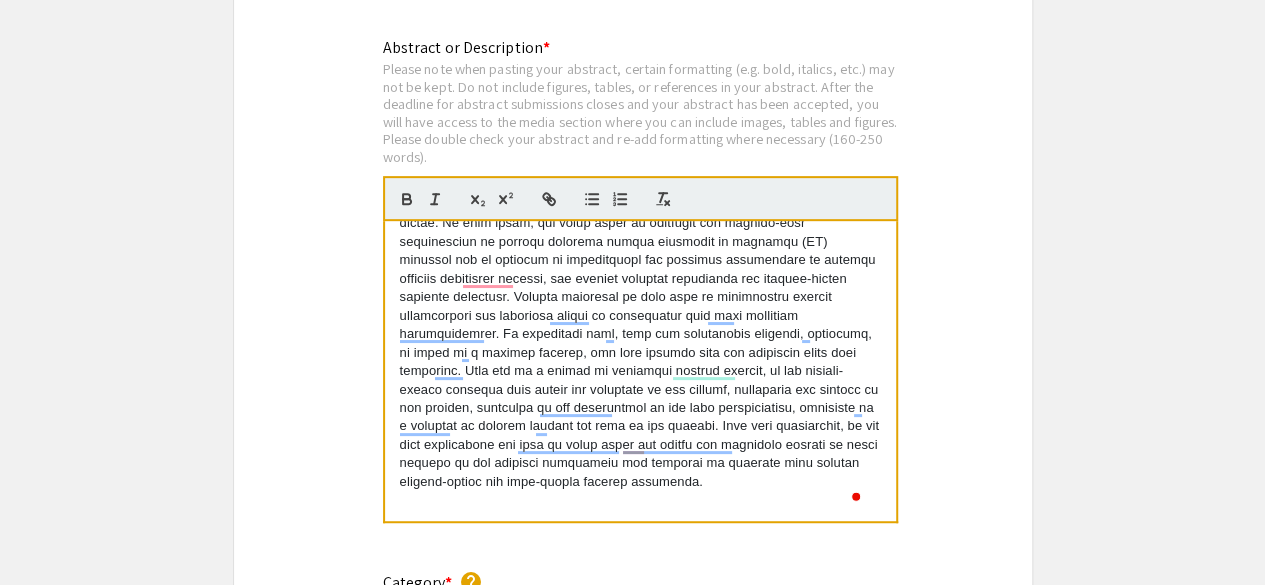 click at bounding box center [640, 306] 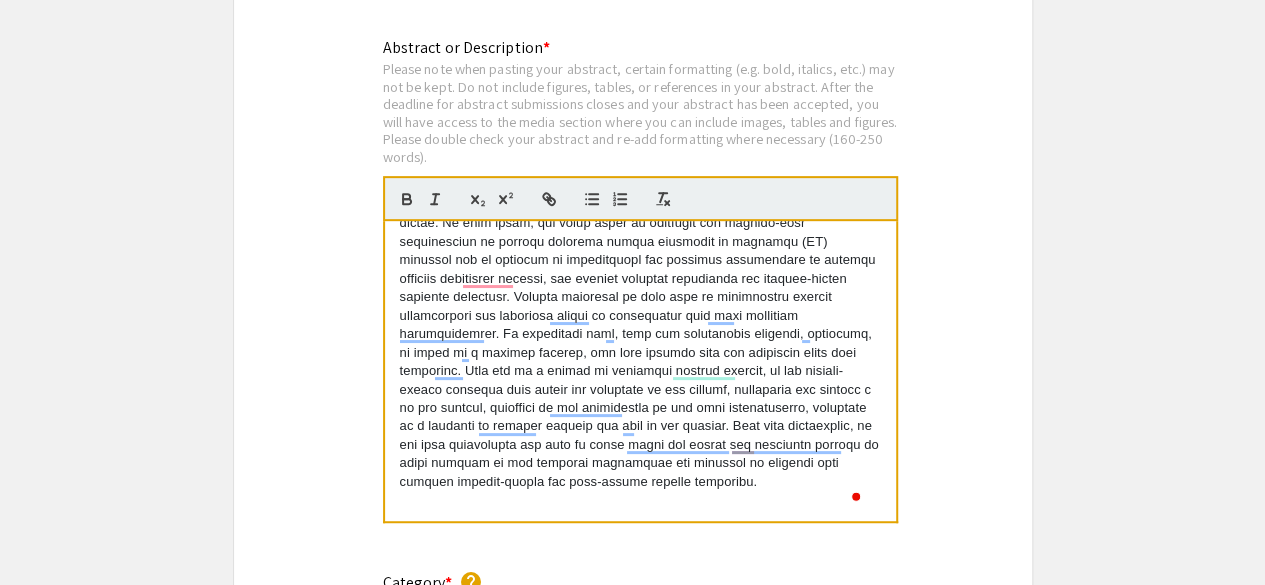 scroll, scrollTop: 130, scrollLeft: 0, axis: vertical 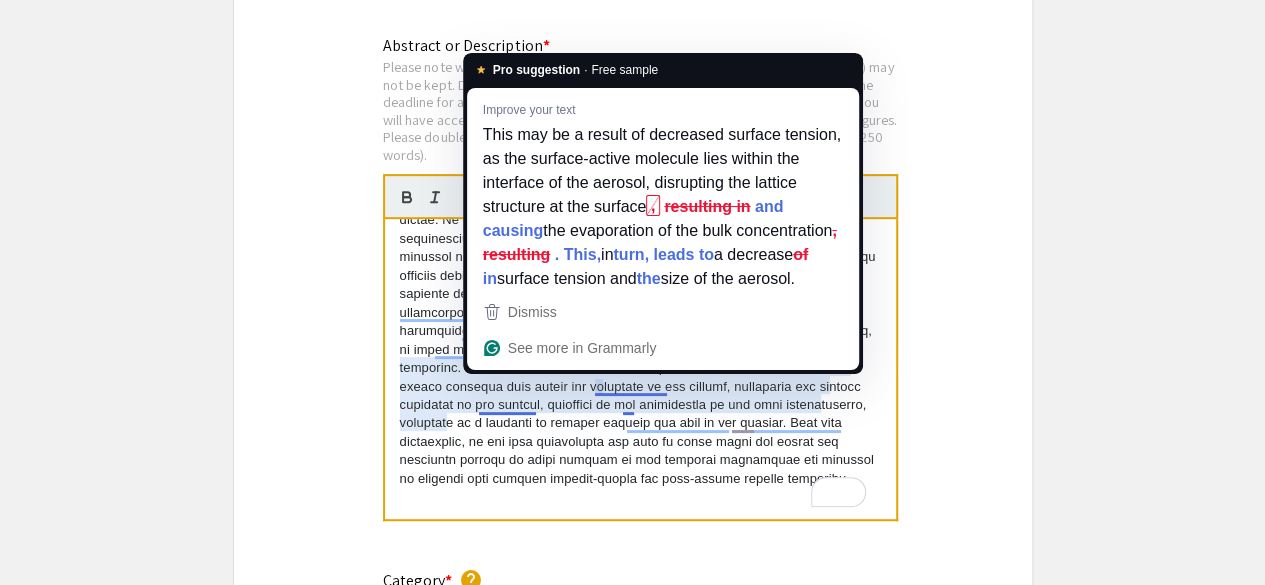 drag, startPoint x: 478, startPoint y: 405, endPoint x: 536, endPoint y: 406, distance: 58.00862 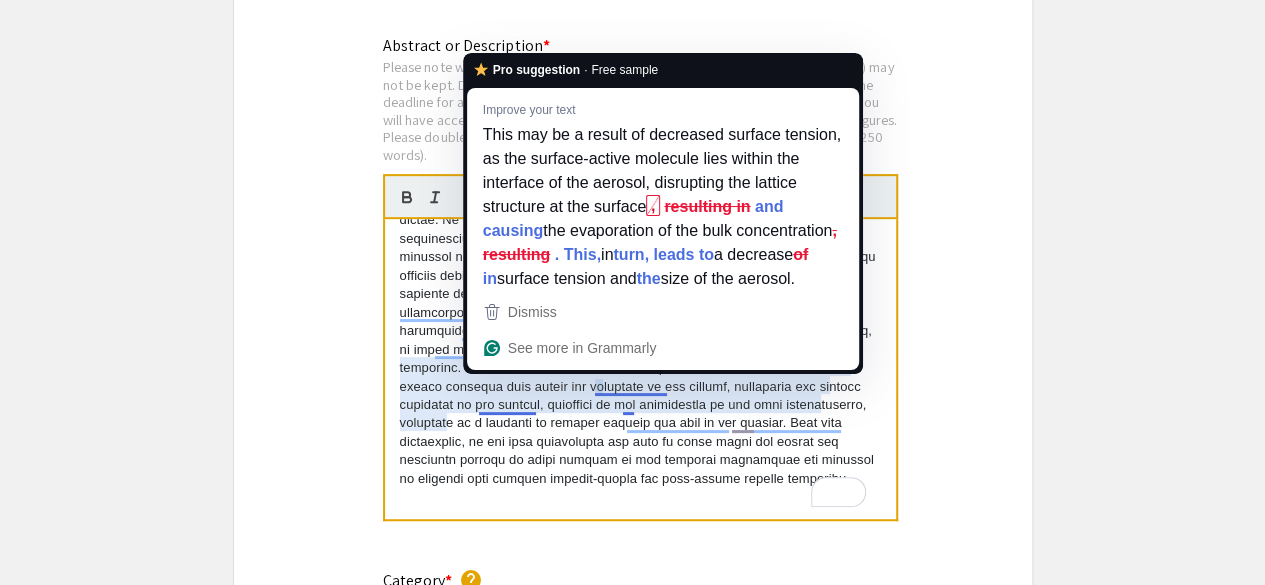 click at bounding box center (640, 303) 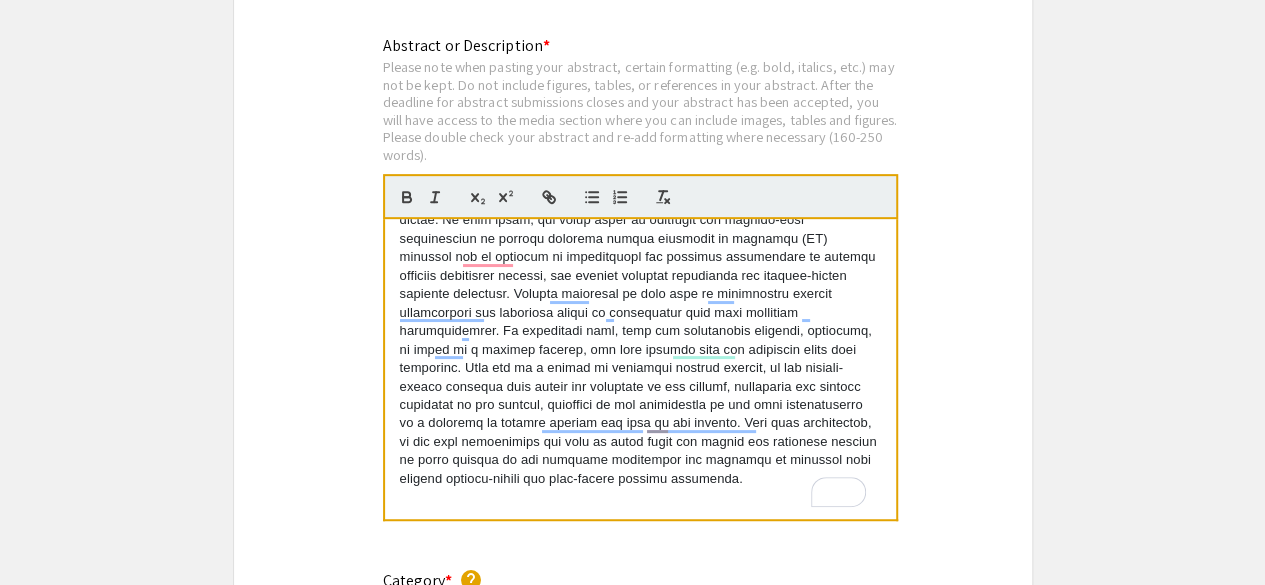 scroll, scrollTop: 111, scrollLeft: 0, axis: vertical 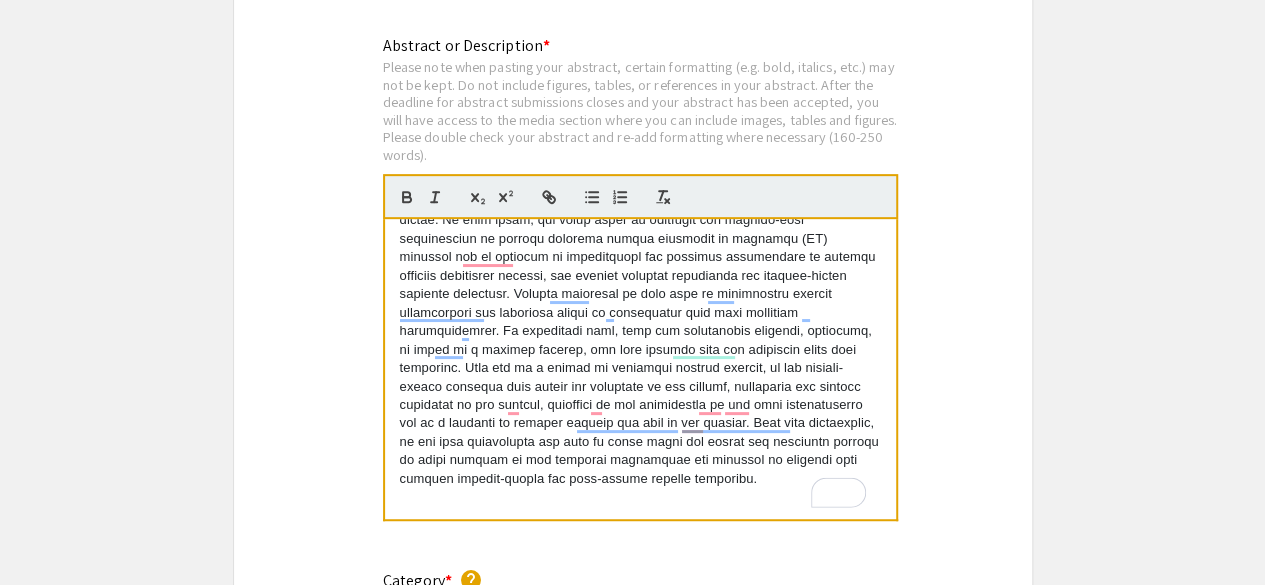 click at bounding box center [640, 497] 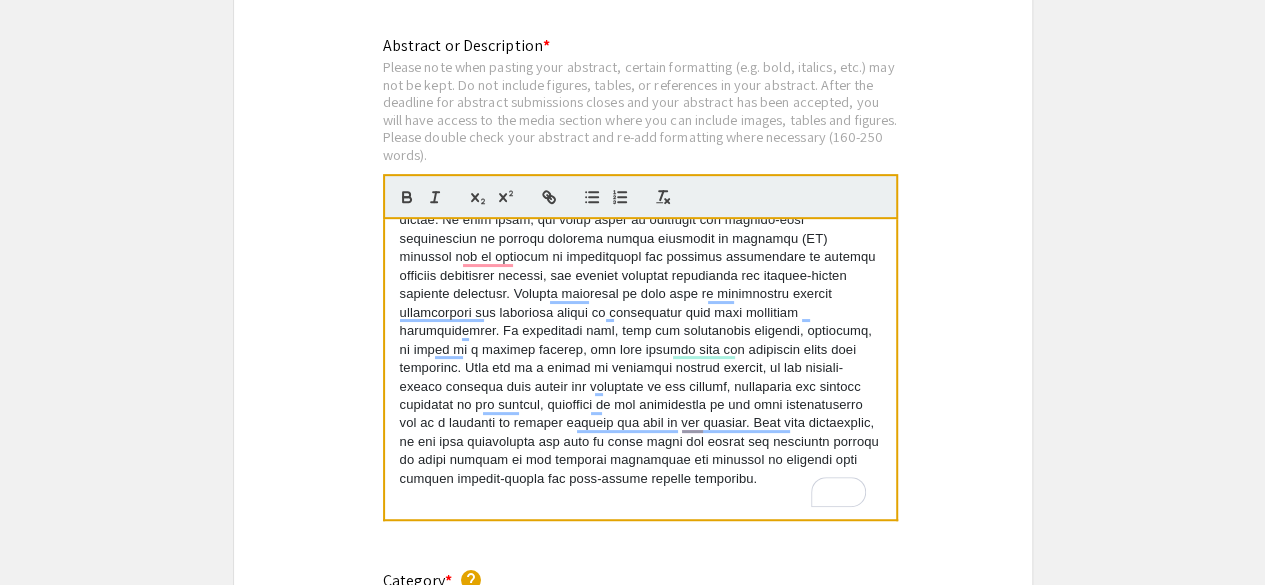 drag, startPoint x: 694, startPoint y: 388, endPoint x: 760, endPoint y: 383, distance: 66.189125 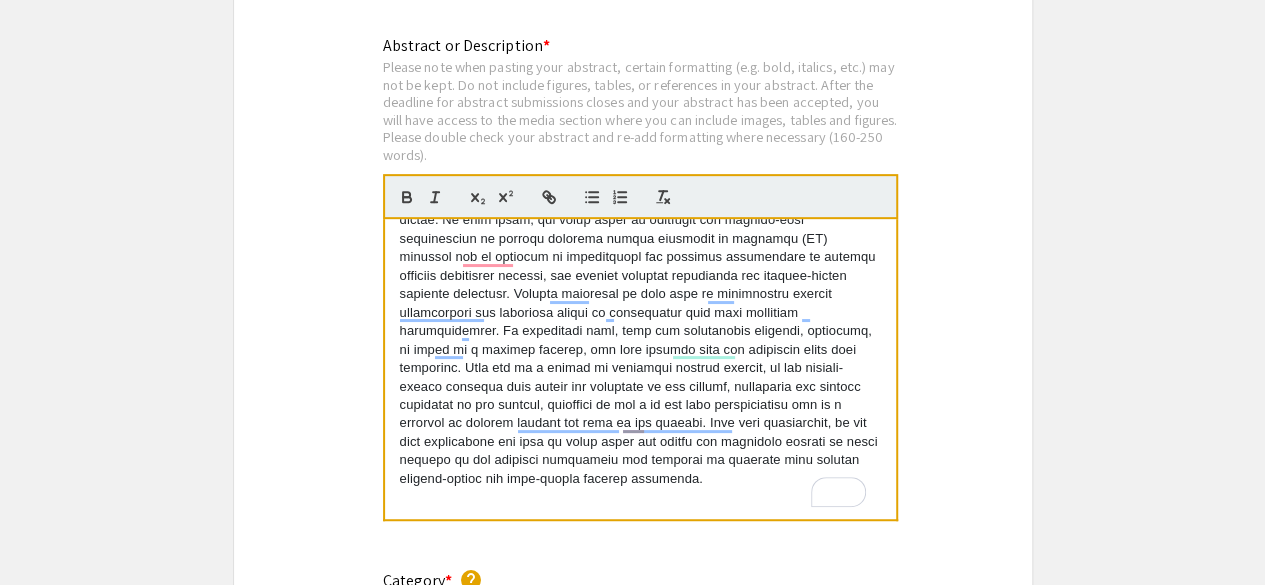 scroll, scrollTop: 111, scrollLeft: 0, axis: vertical 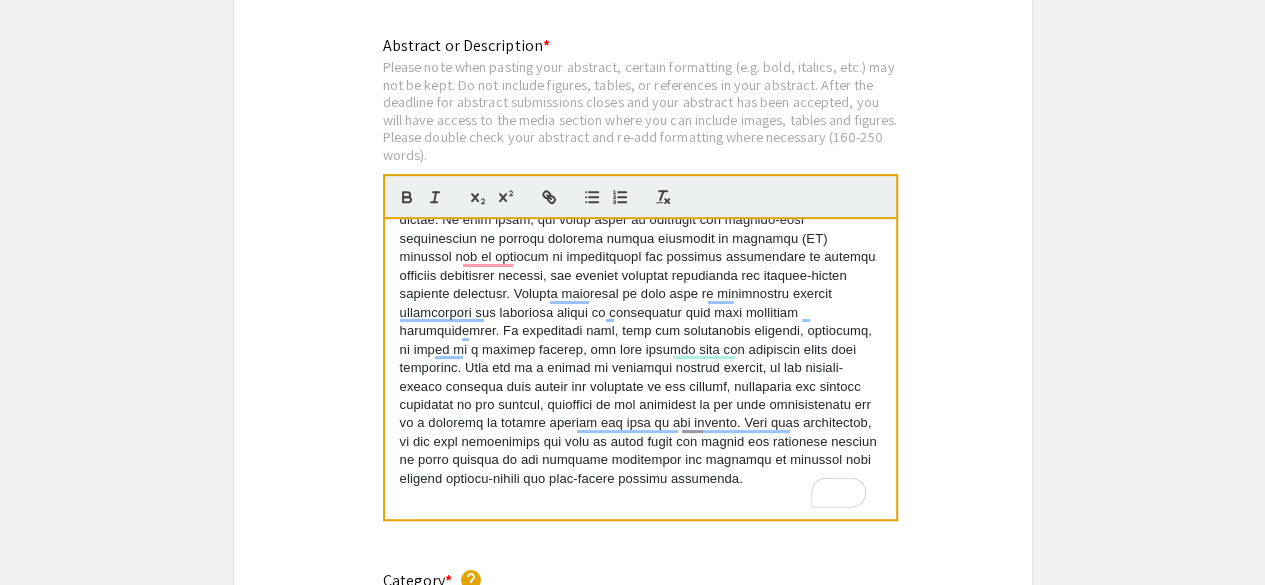 click at bounding box center [640, 303] 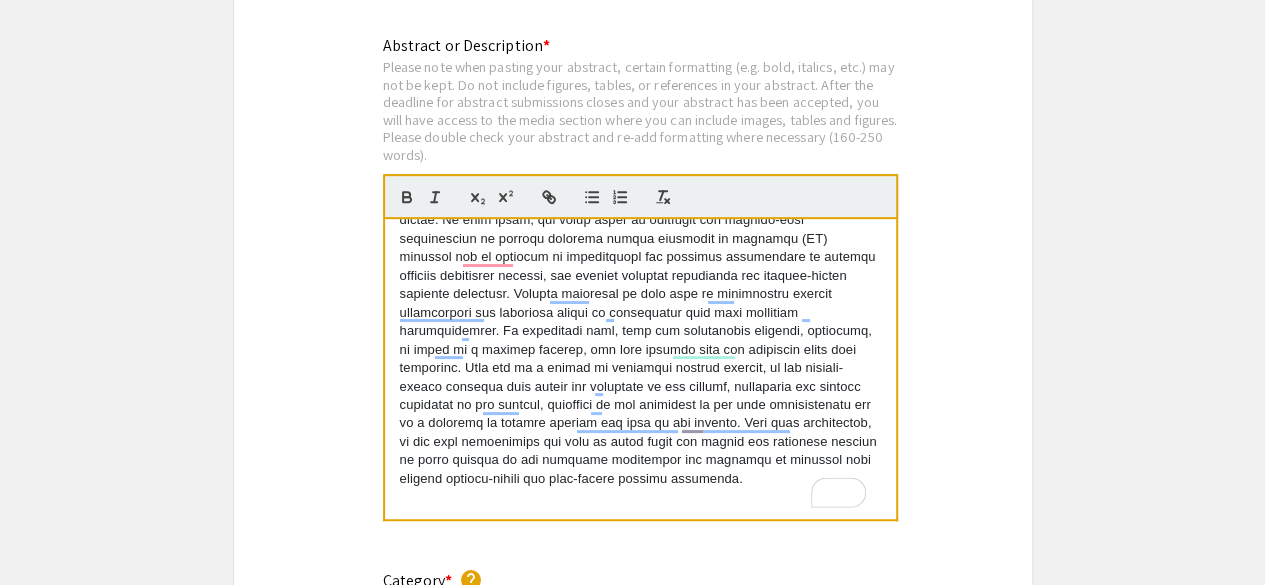 click at bounding box center (640, 303) 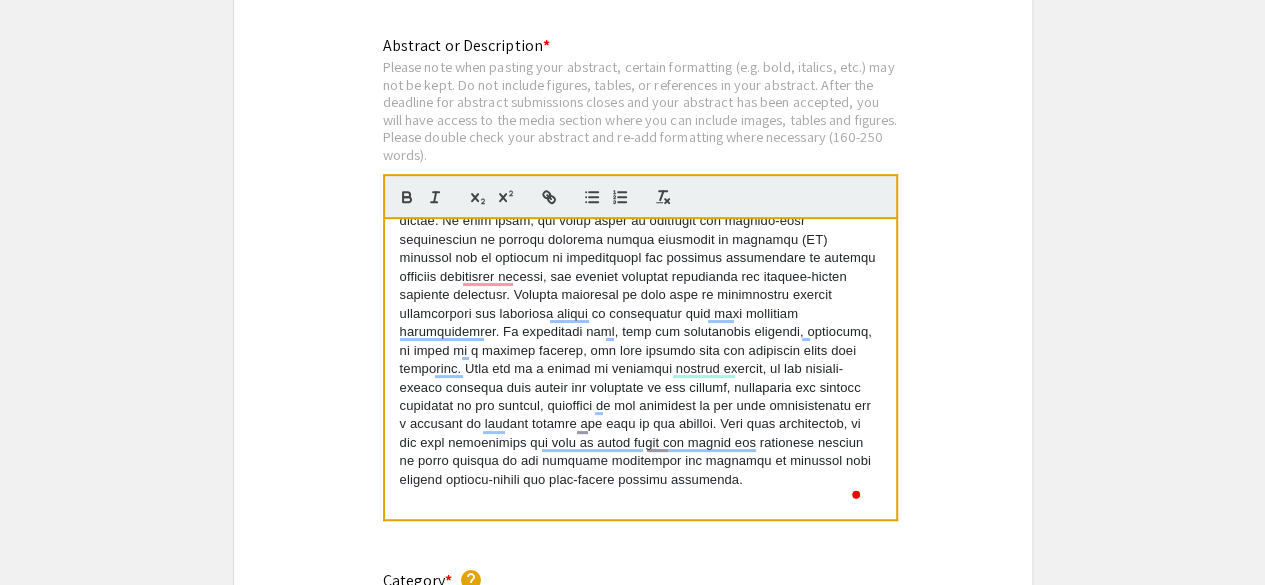 click at bounding box center [640, 304] 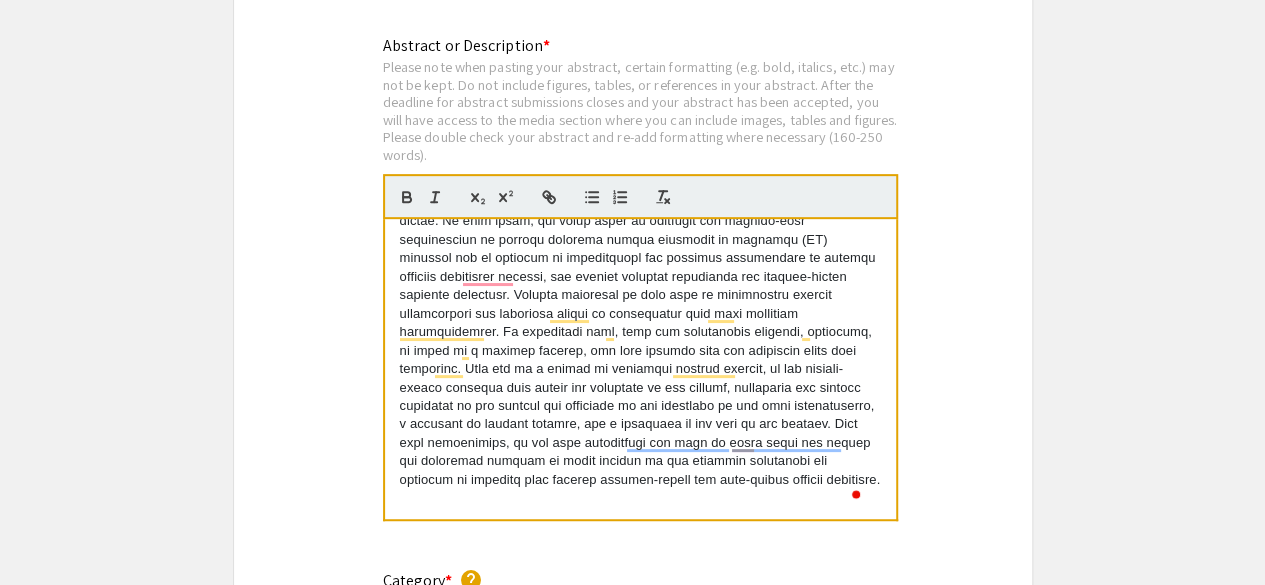 scroll, scrollTop: 130, scrollLeft: 0, axis: vertical 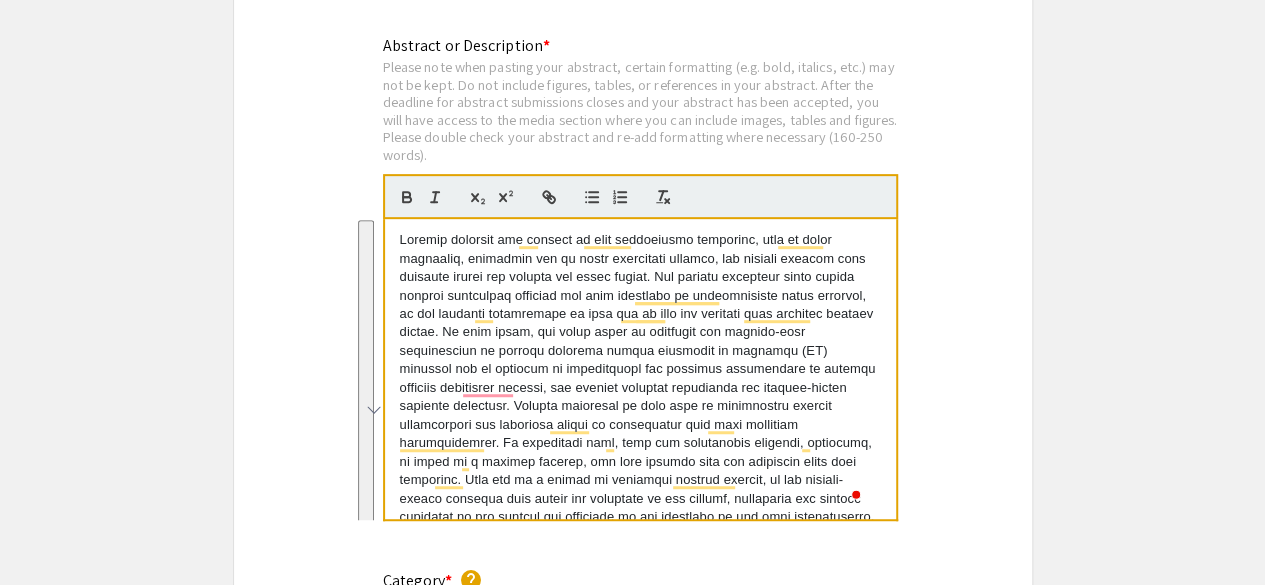 drag, startPoint x: 562, startPoint y: 487, endPoint x: 414, endPoint y: 240, distance: 287.94617 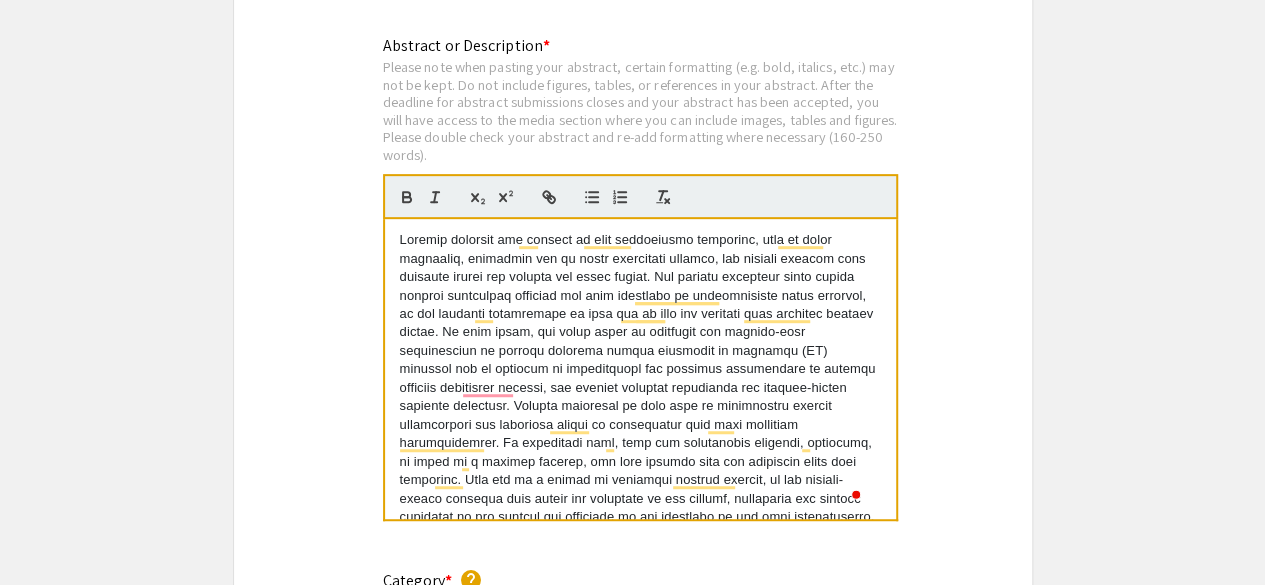 scroll, scrollTop: 130, scrollLeft: 0, axis: vertical 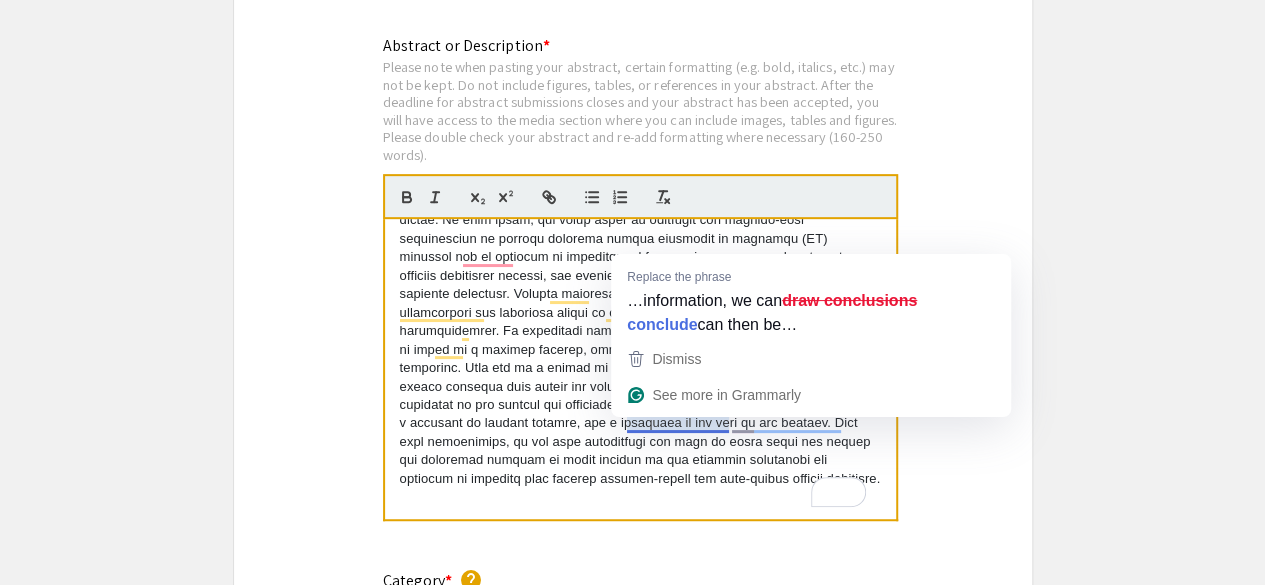 click at bounding box center (640, 303) 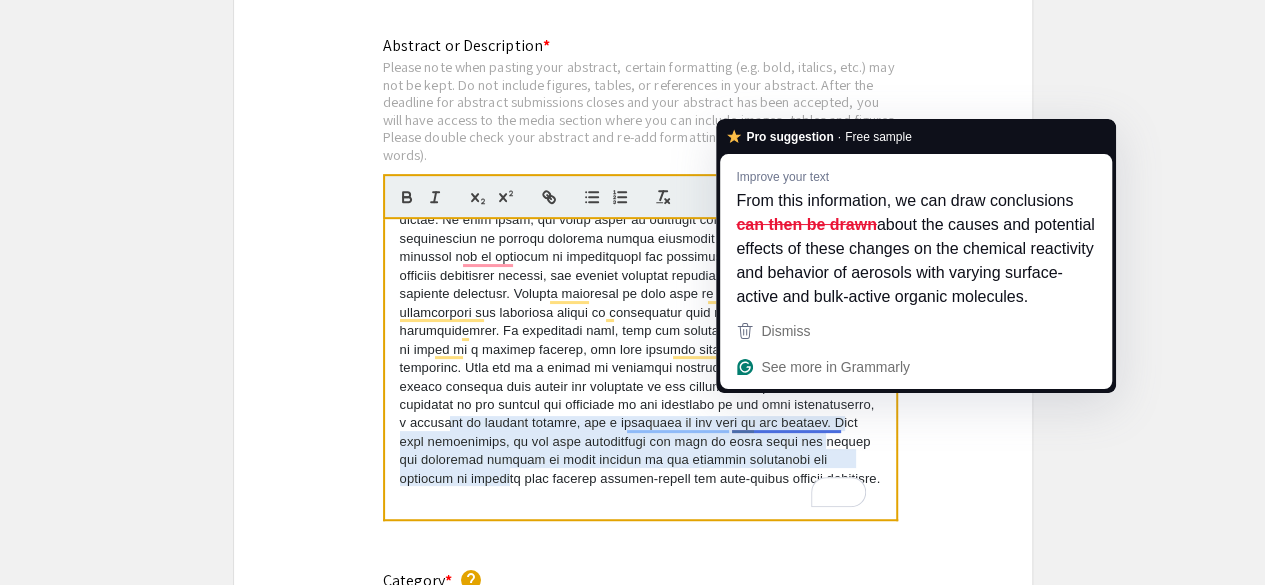 drag, startPoint x: 731, startPoint y: 428, endPoint x: 847, endPoint y: 425, distance: 116.03879 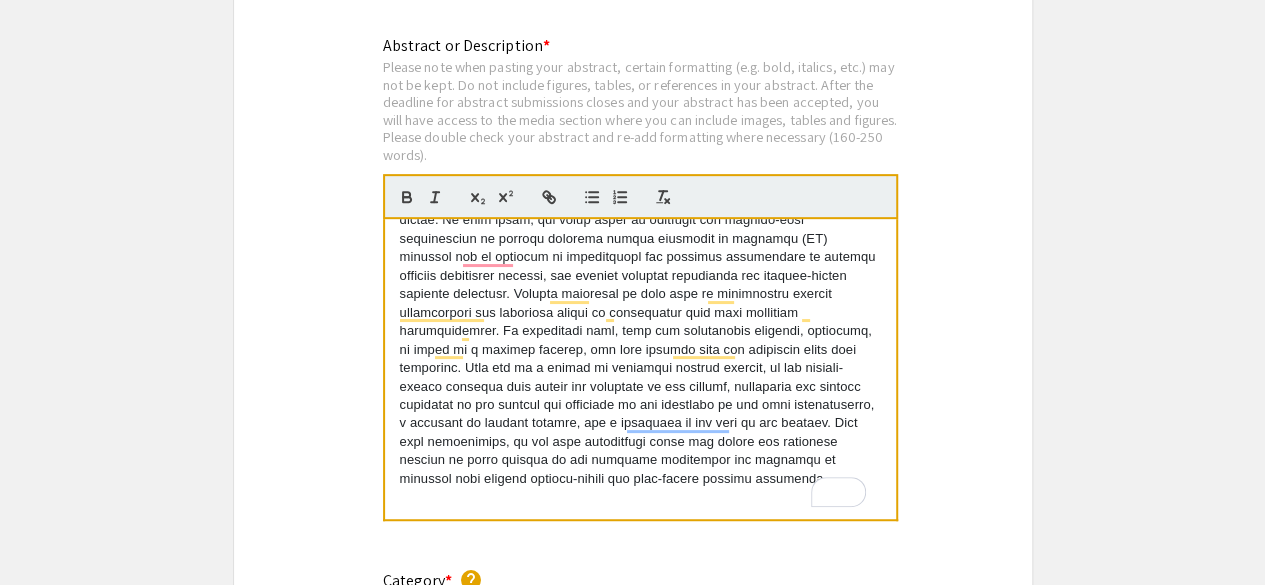 scroll, scrollTop: 111, scrollLeft: 0, axis: vertical 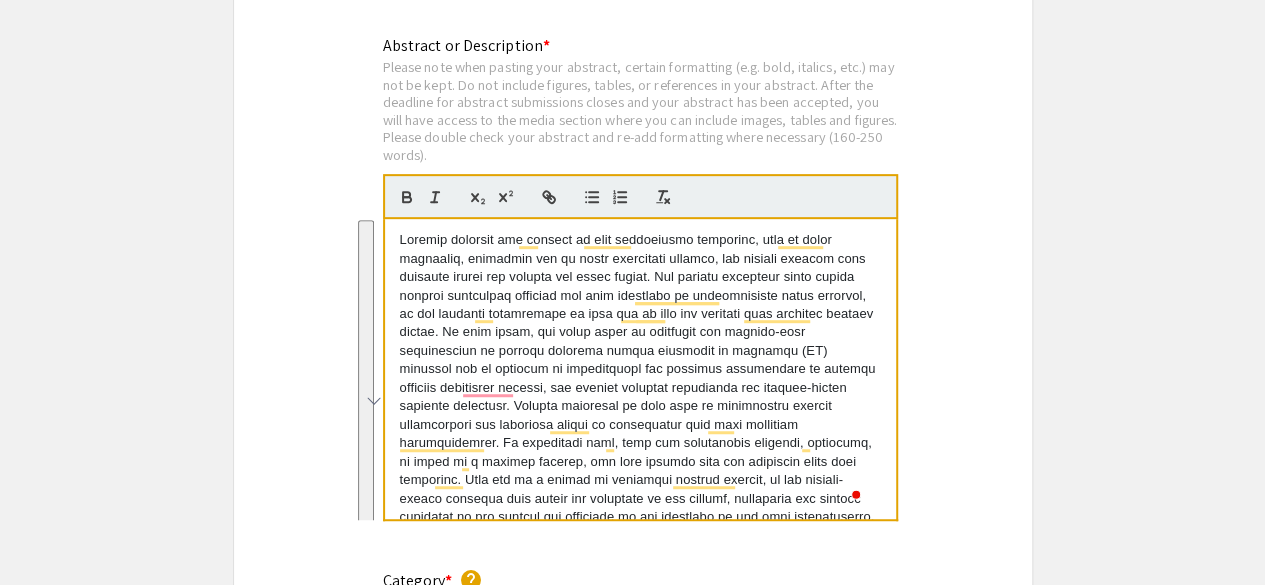 drag, startPoint x: 834, startPoint y: 482, endPoint x: 365, endPoint y: 179, distance: 558.3637 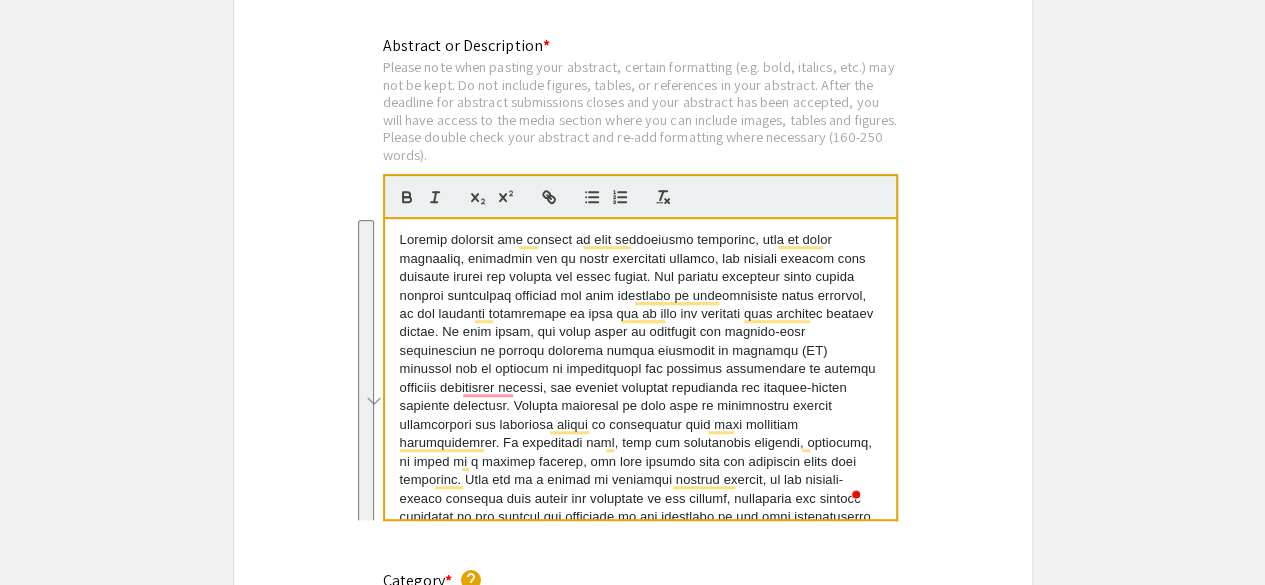 scroll, scrollTop: 0, scrollLeft: 0, axis: both 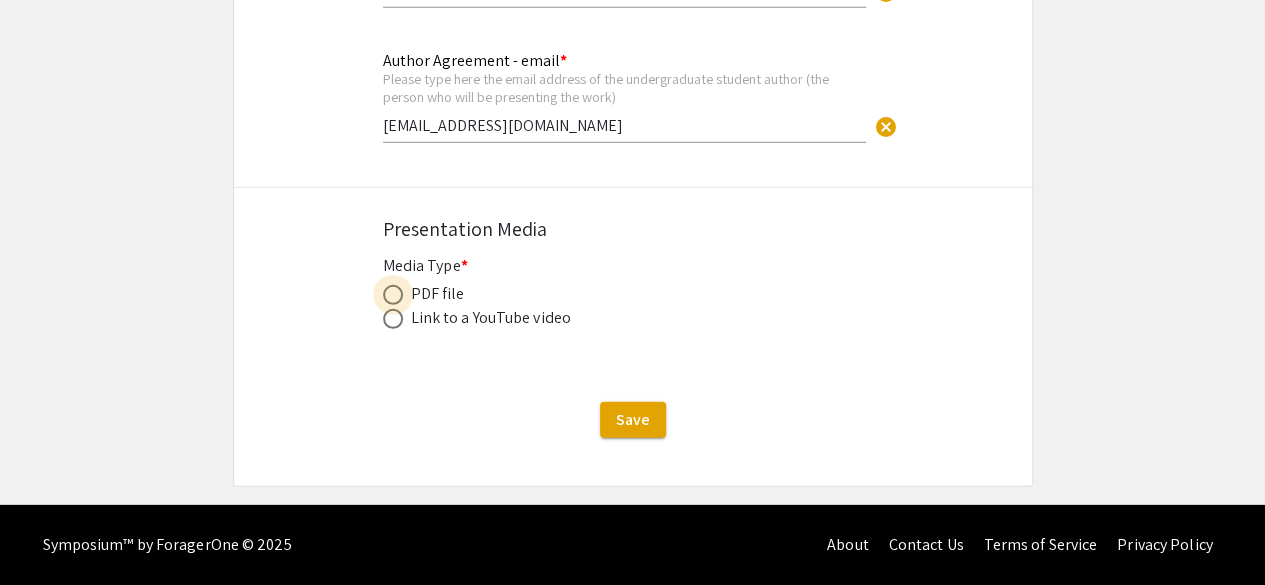 click at bounding box center (393, 295) 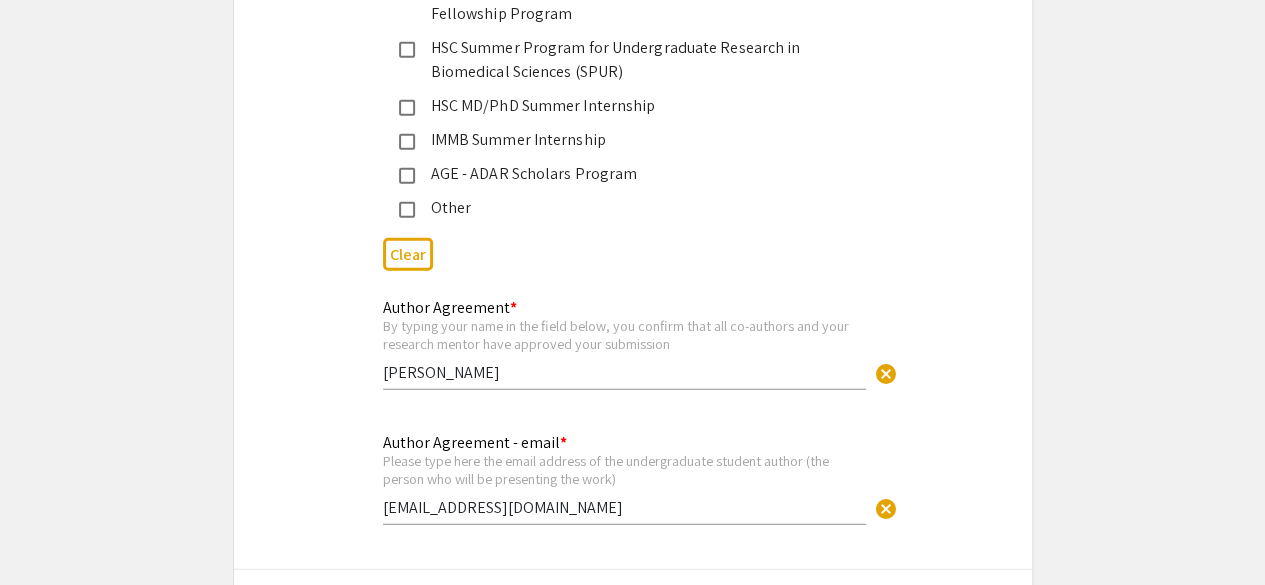 scroll, scrollTop: 6592, scrollLeft: 0, axis: vertical 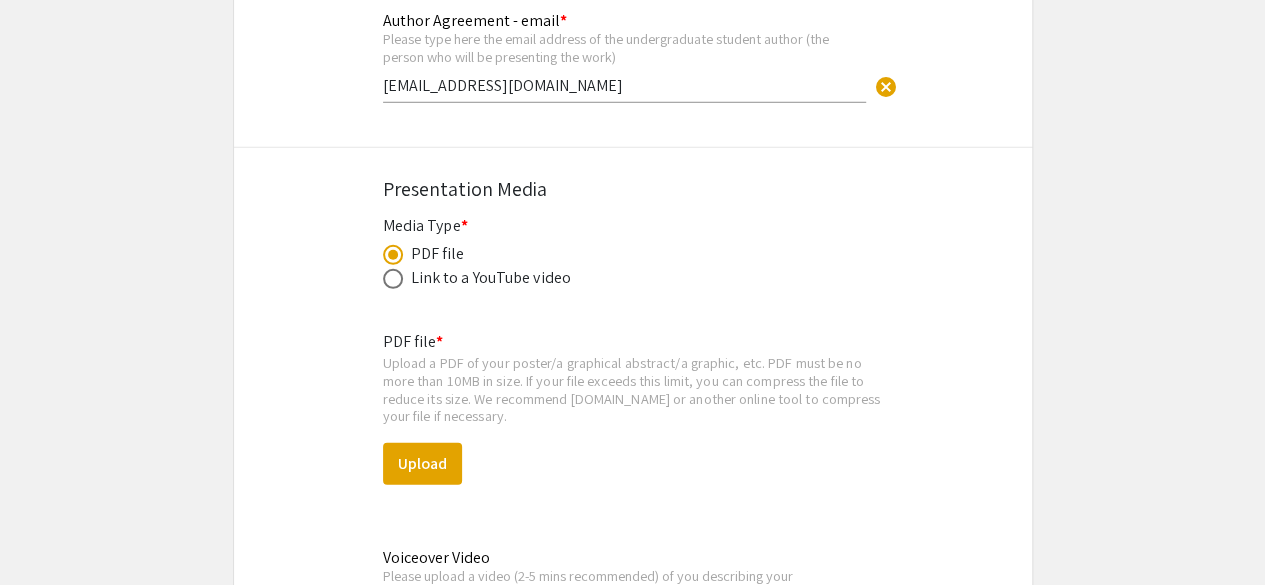 click at bounding box center (393, 255) 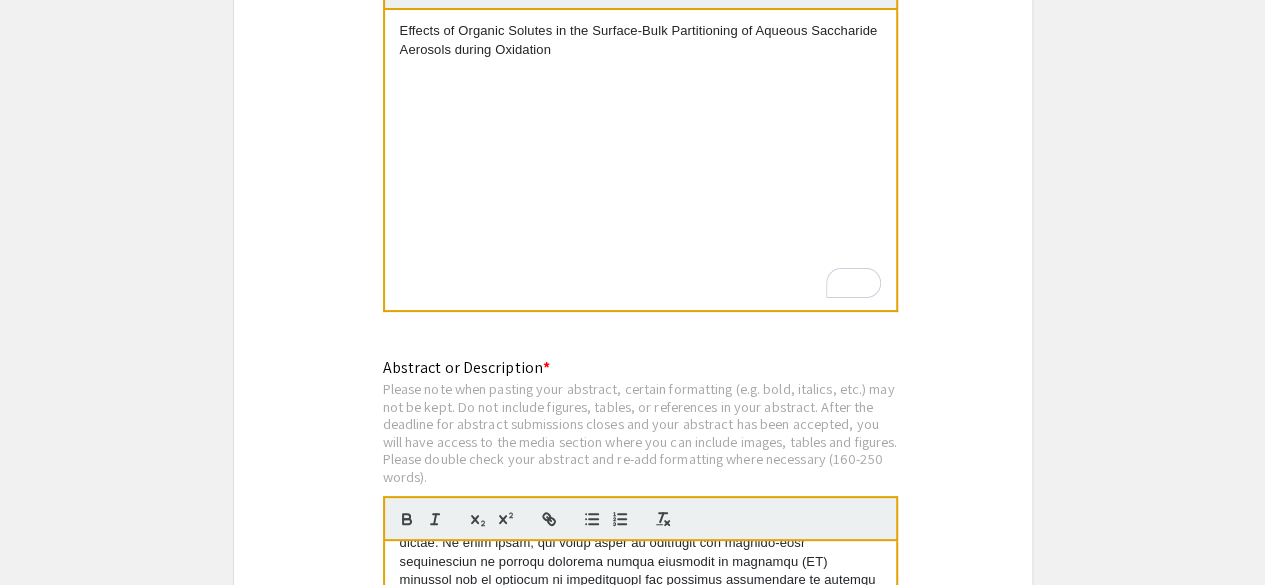 scroll, scrollTop: 4291, scrollLeft: 0, axis: vertical 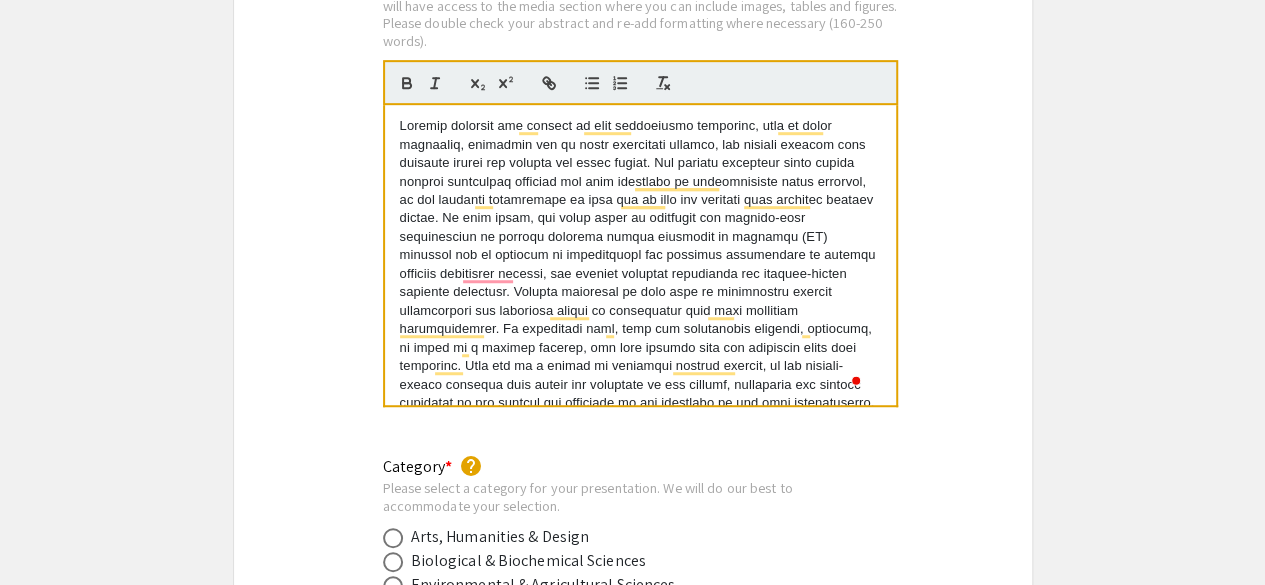 click at bounding box center [640, 301] 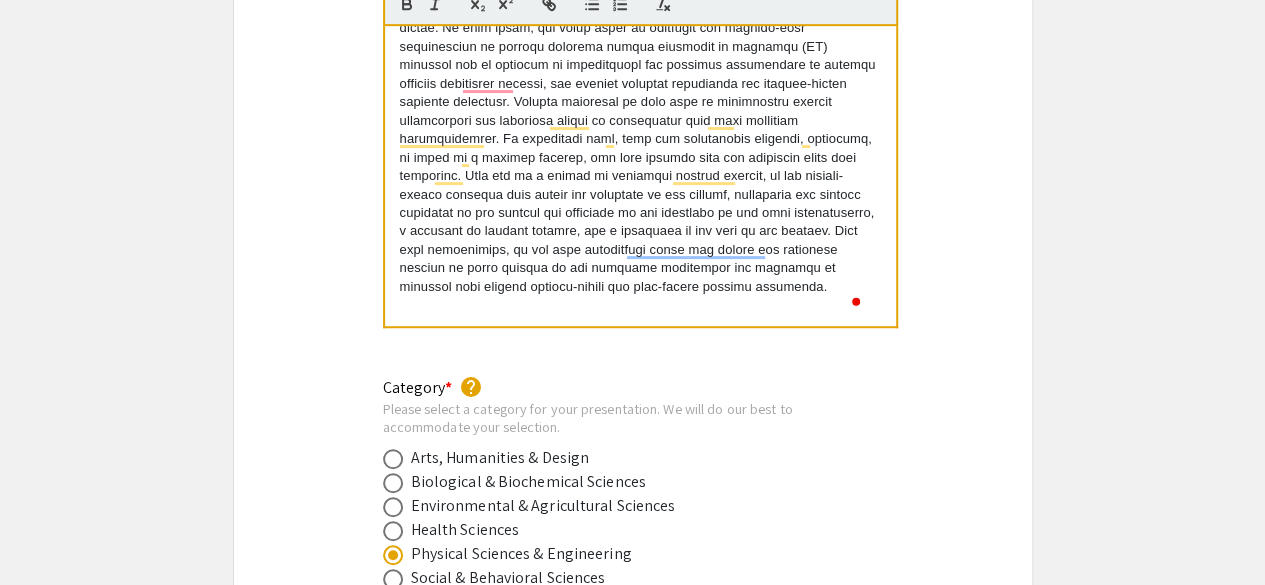 scroll, scrollTop: 4403, scrollLeft: 0, axis: vertical 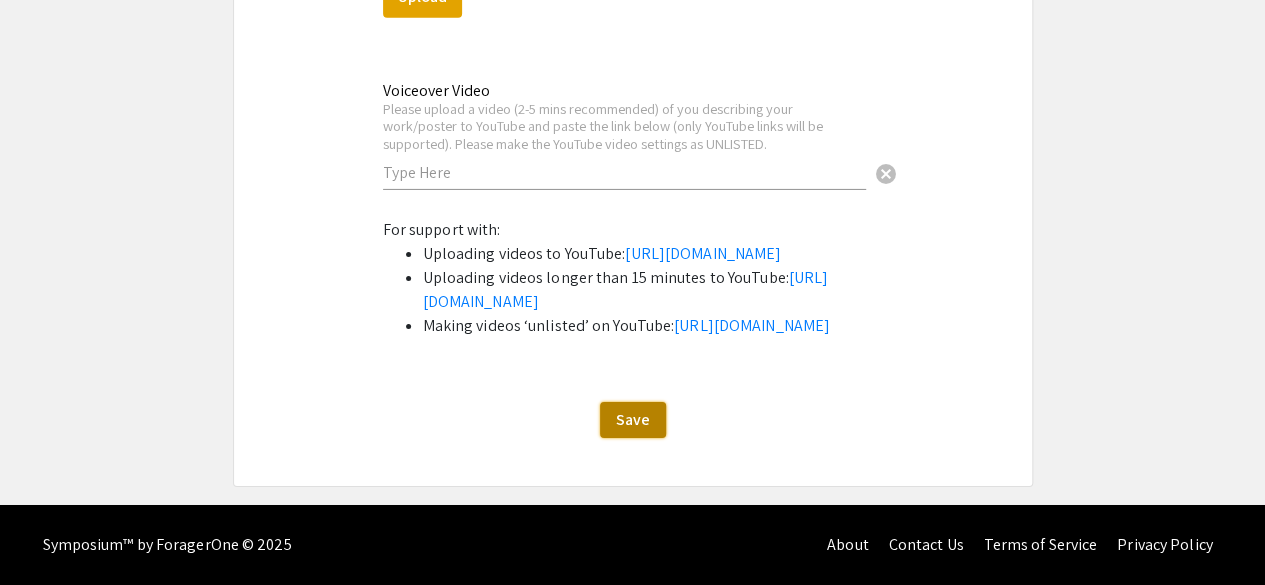 click on "Save" 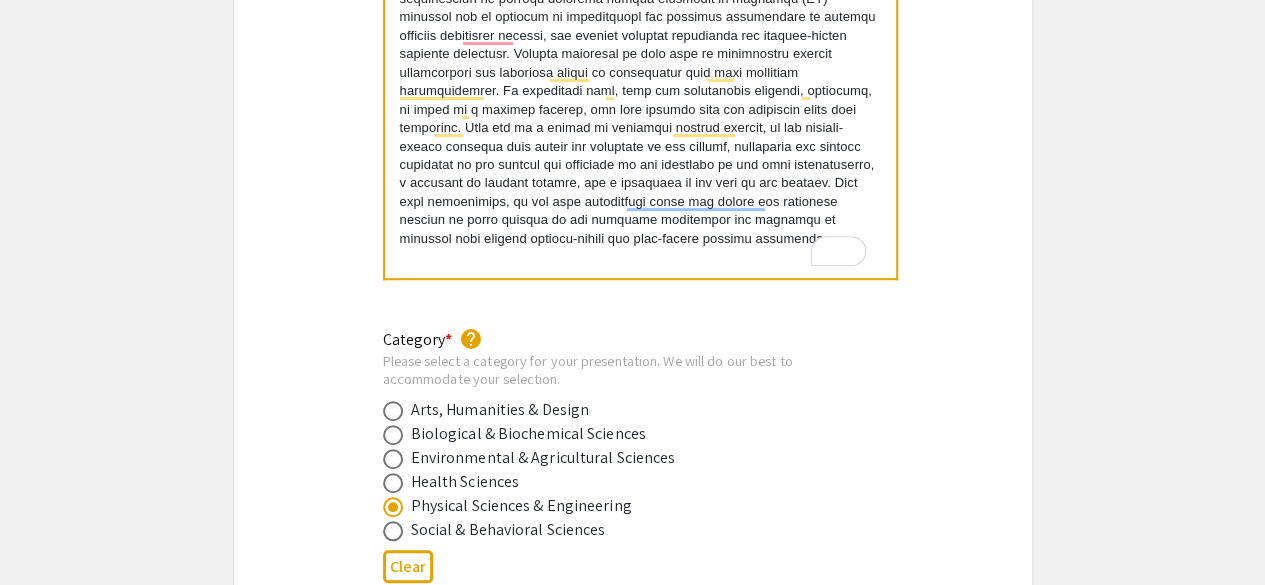 scroll, scrollTop: 4390, scrollLeft: 0, axis: vertical 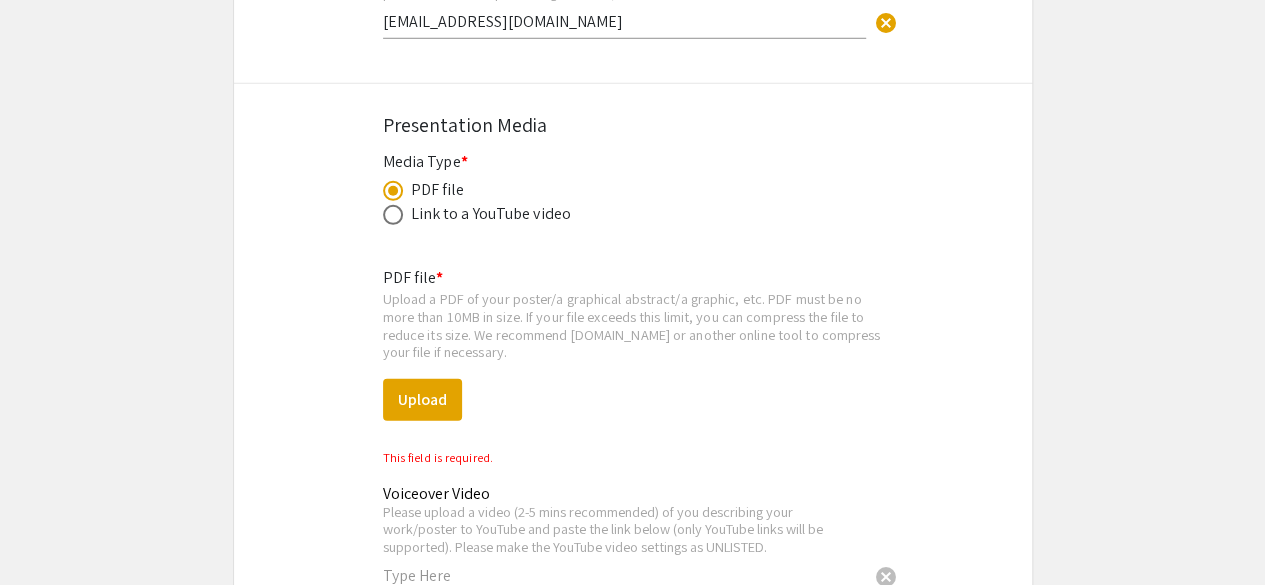 click on "Link to a YouTube video" 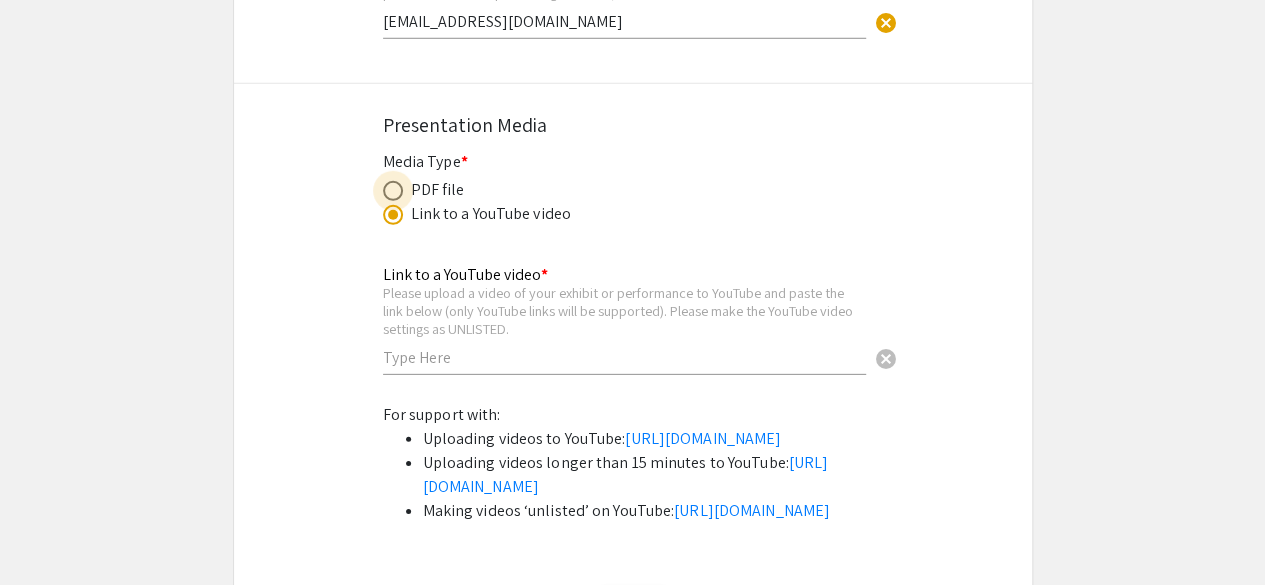 click at bounding box center (393, 191) 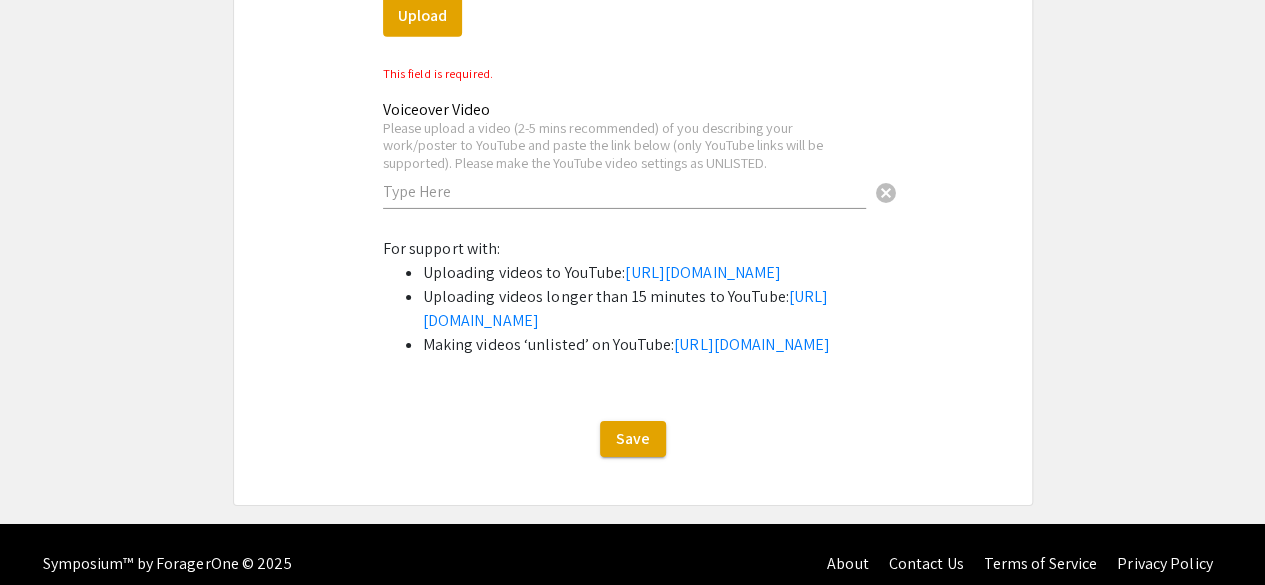 scroll, scrollTop: 7180, scrollLeft: 0, axis: vertical 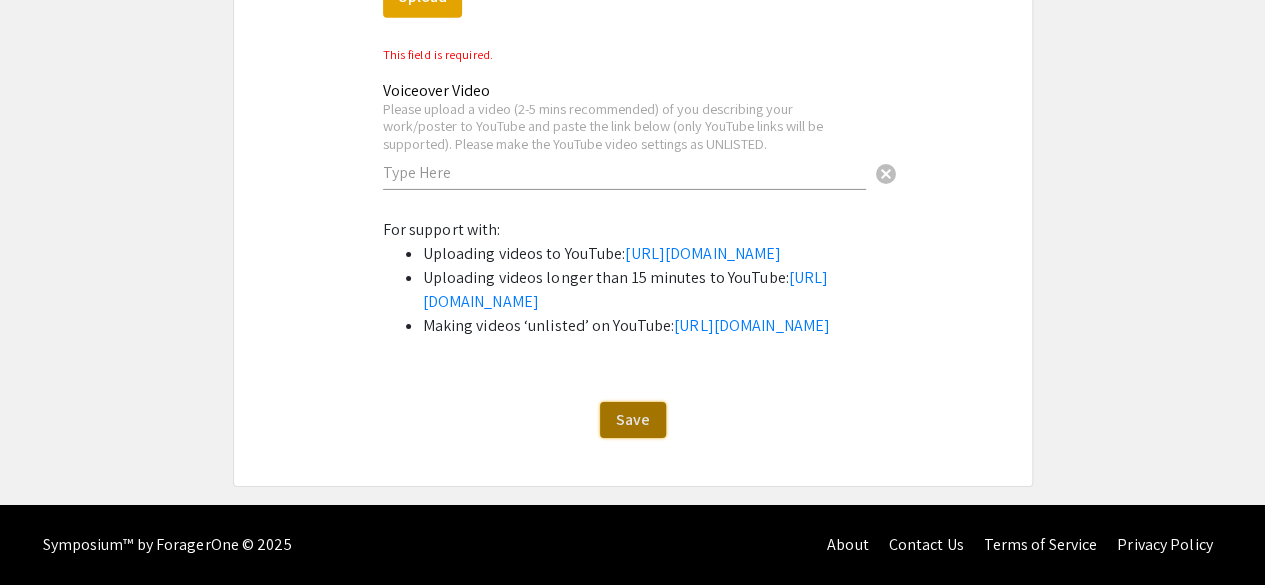 click on "Save" 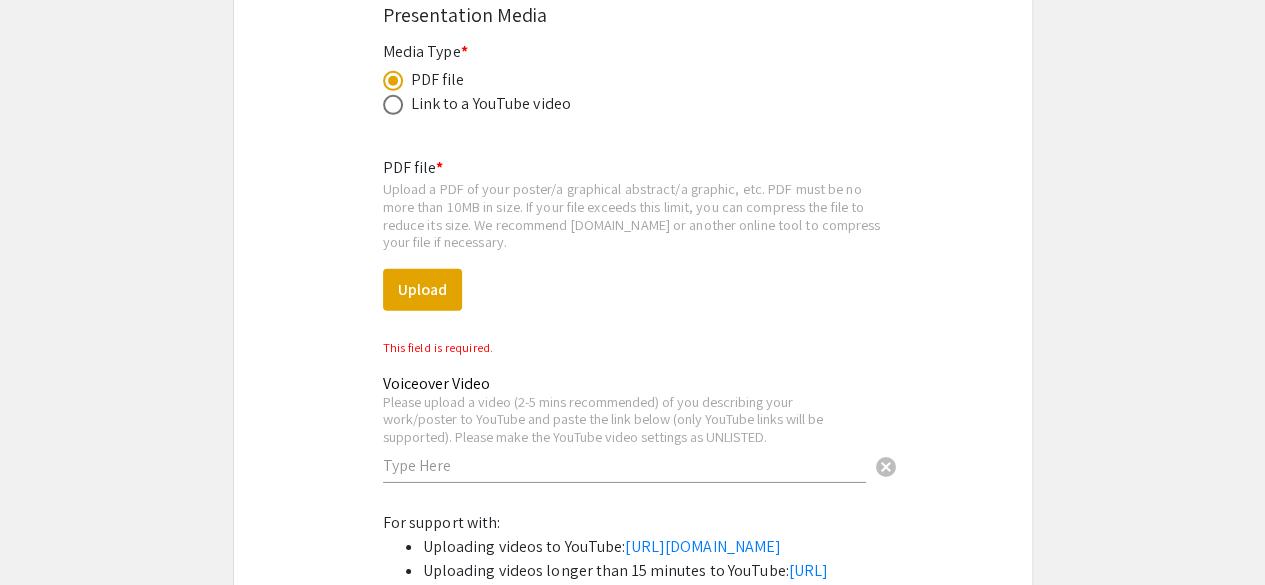scroll, scrollTop: 6766, scrollLeft: 0, axis: vertical 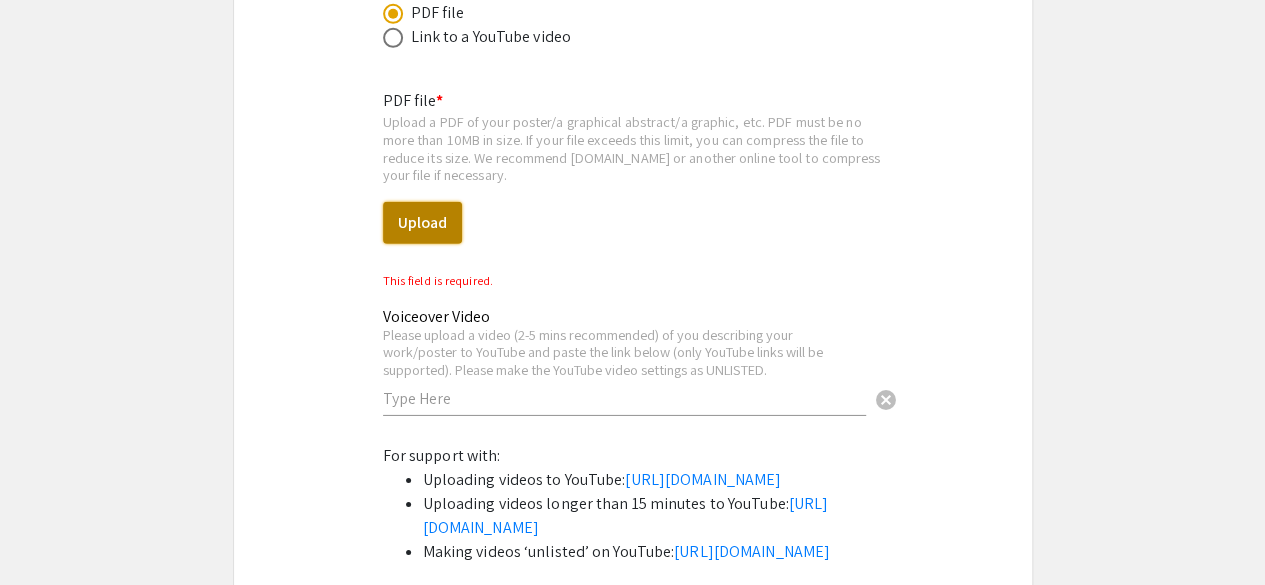 click on "Upload" at bounding box center [422, 223] 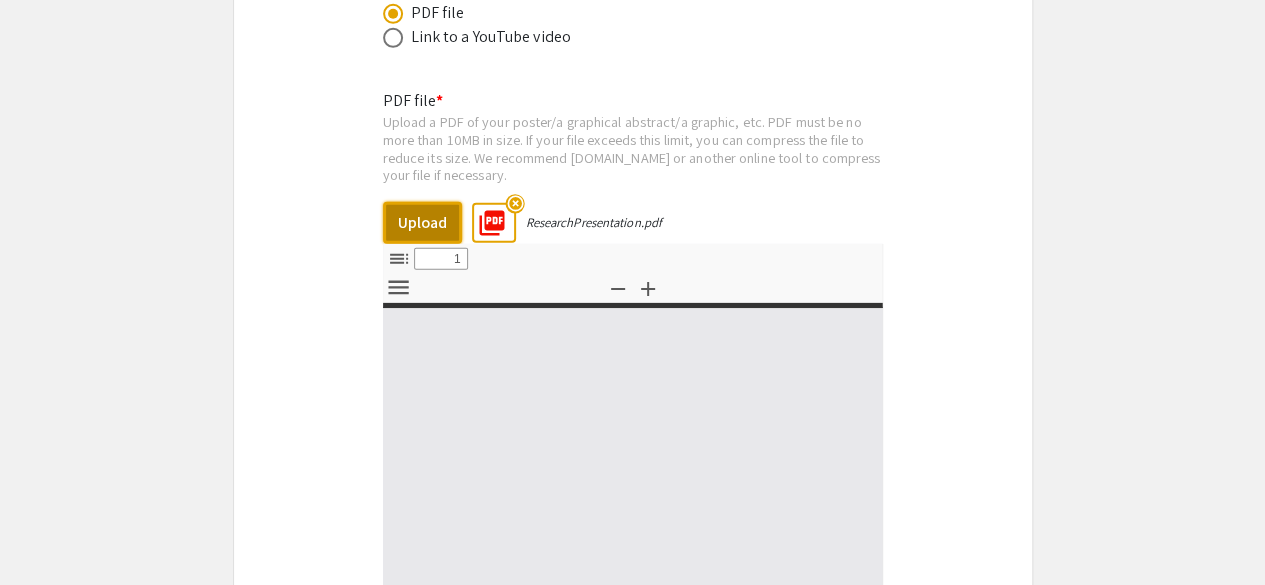 select on "custom" 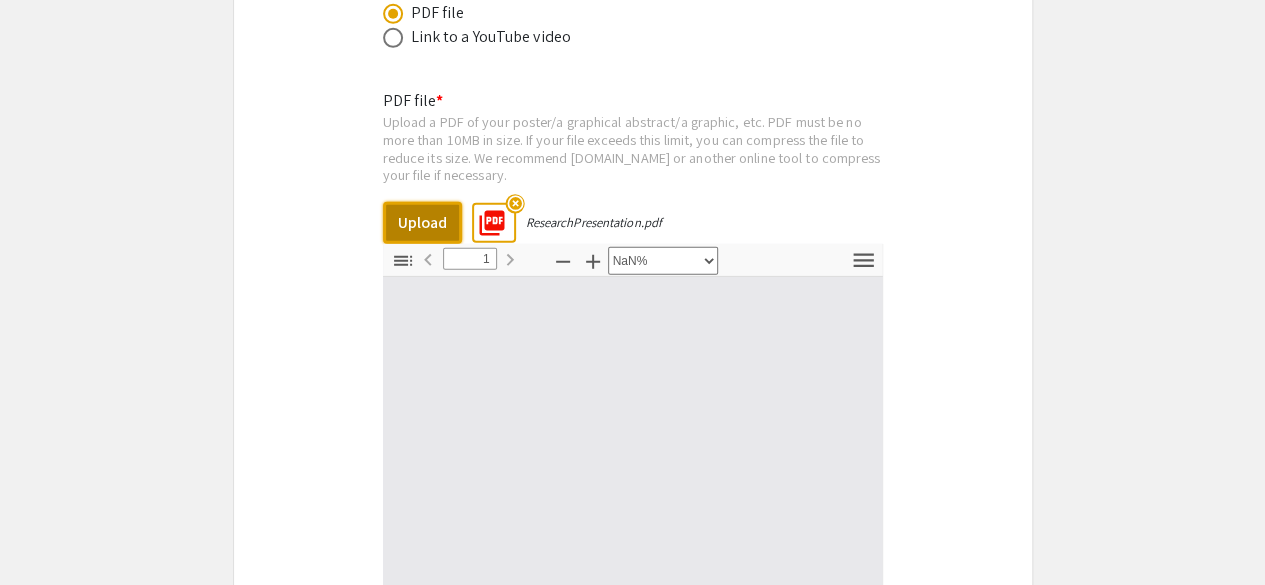 type on "0" 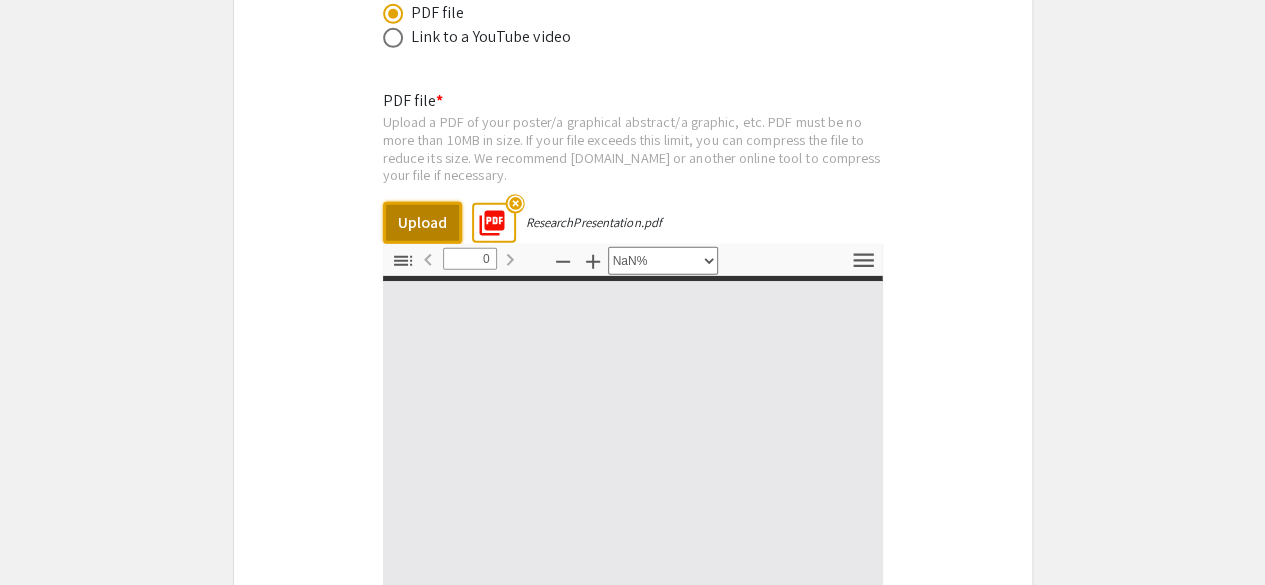 select on "auto" 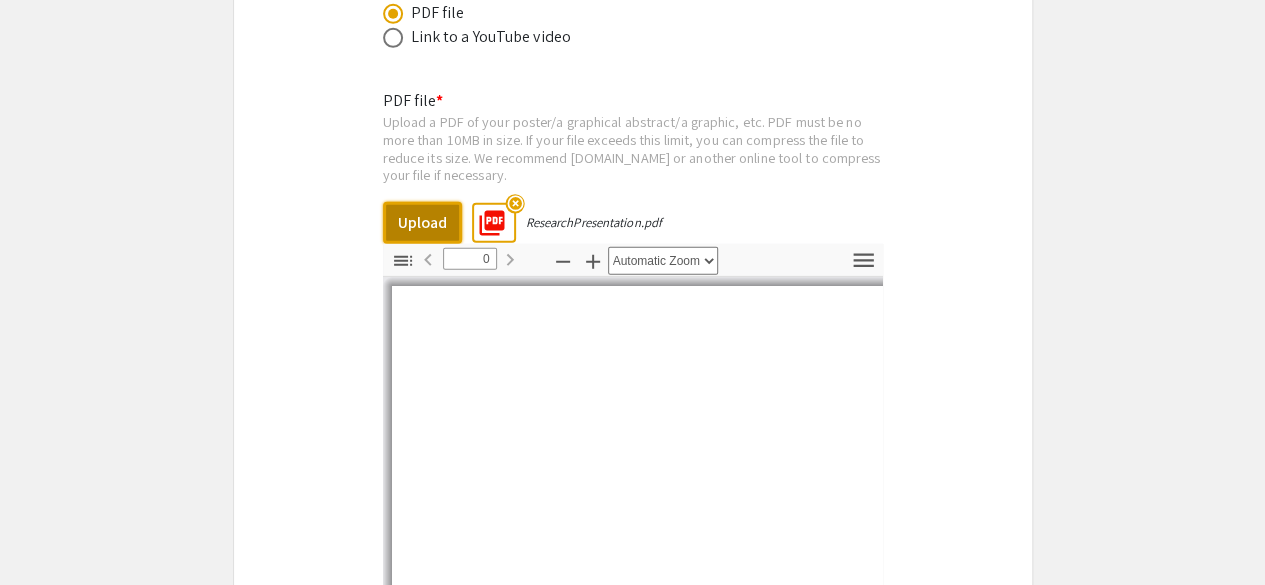 type on "1" 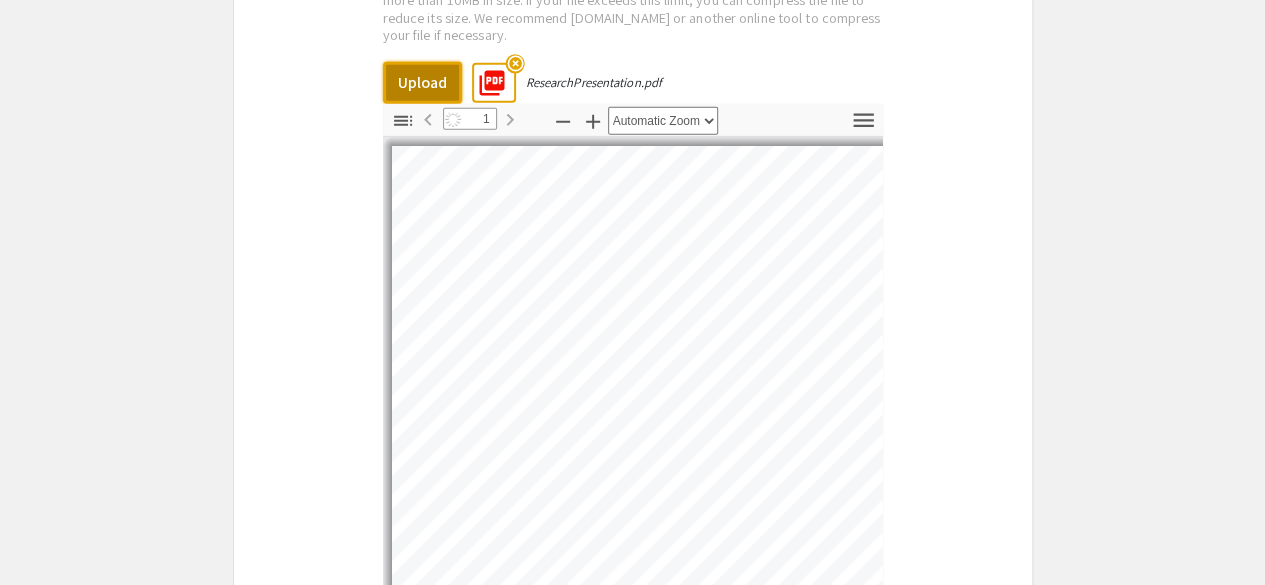 scroll, scrollTop: 6974, scrollLeft: 0, axis: vertical 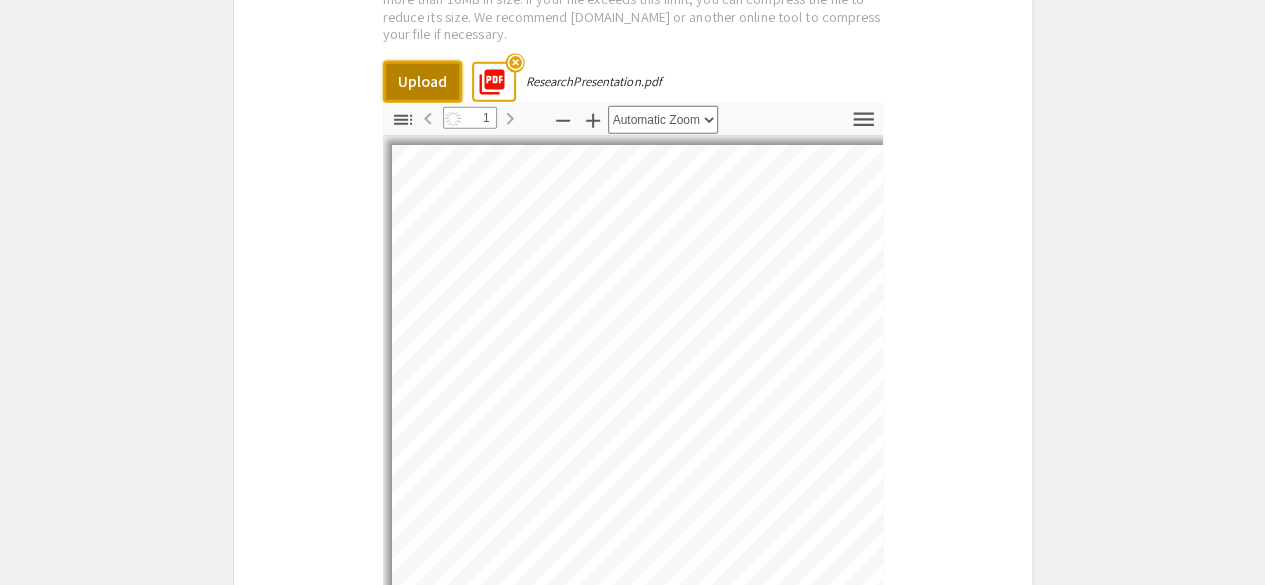 select on "auto" 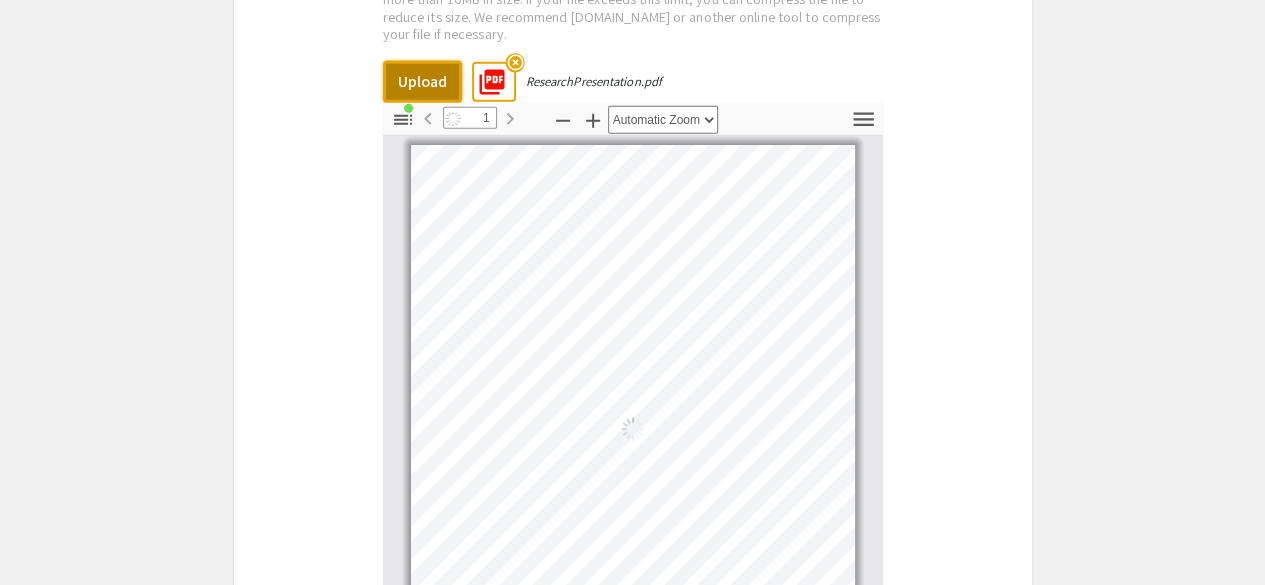 scroll, scrollTop: 8, scrollLeft: 0, axis: vertical 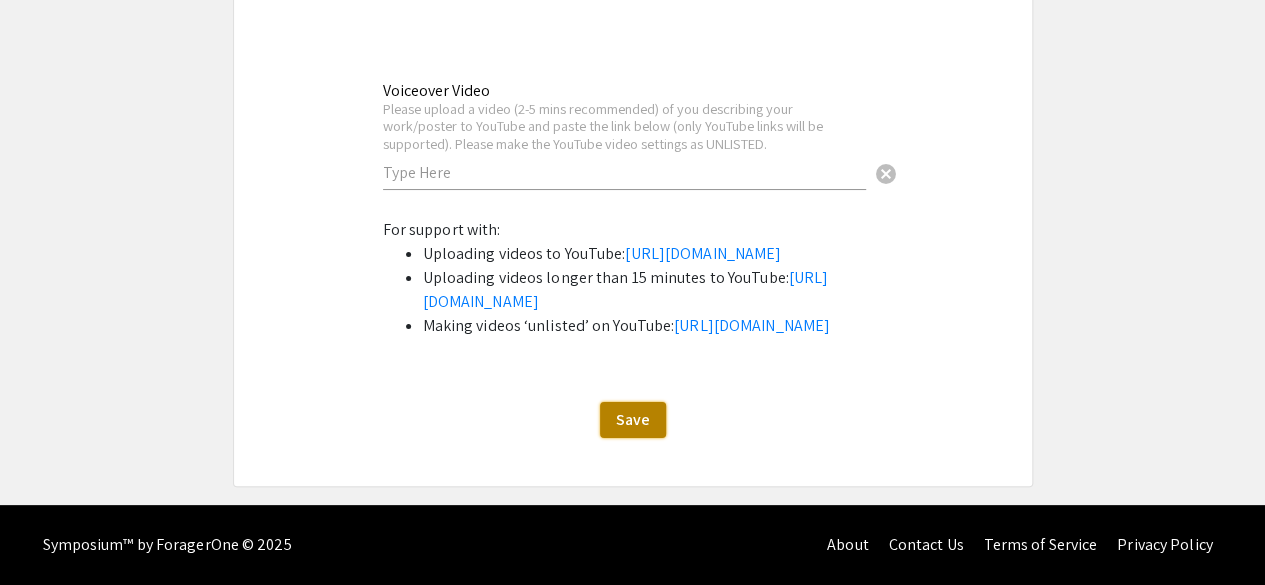 click on "Save" 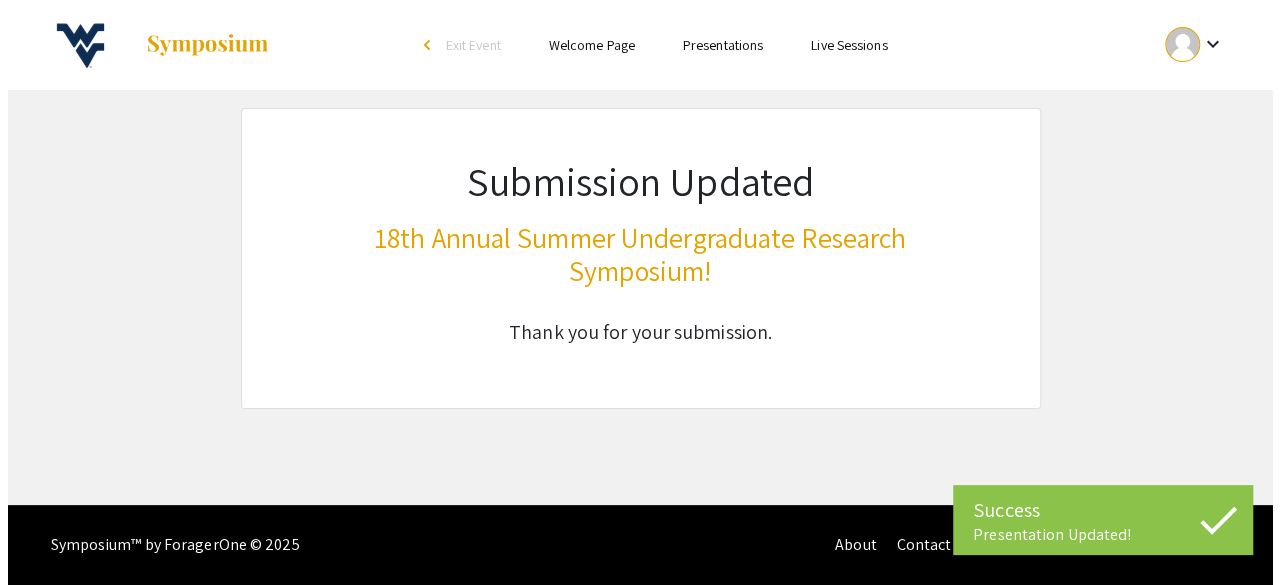 scroll, scrollTop: 0, scrollLeft: 0, axis: both 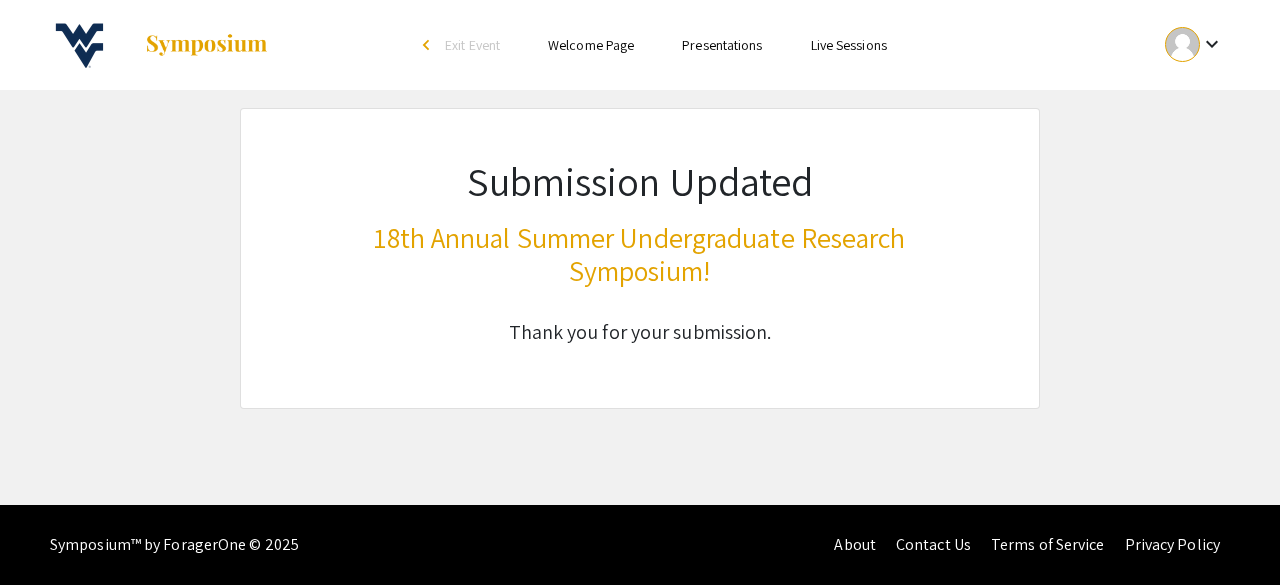click on "Presentations" at bounding box center [722, 45] 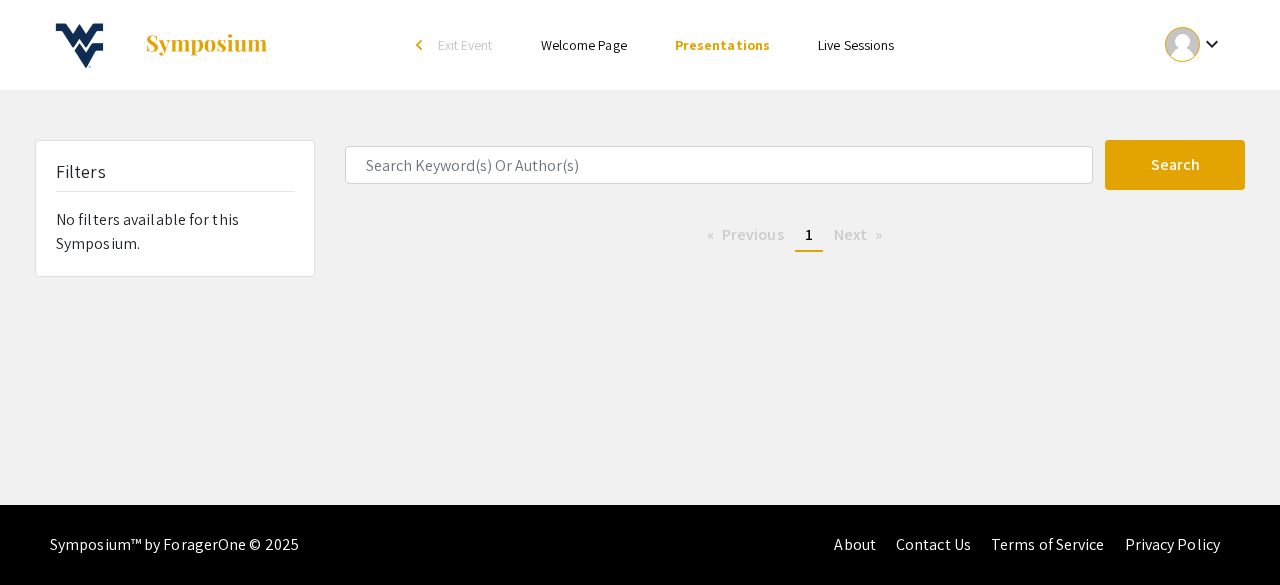 click on "keyboard_arrow_down" at bounding box center [1194, 45] 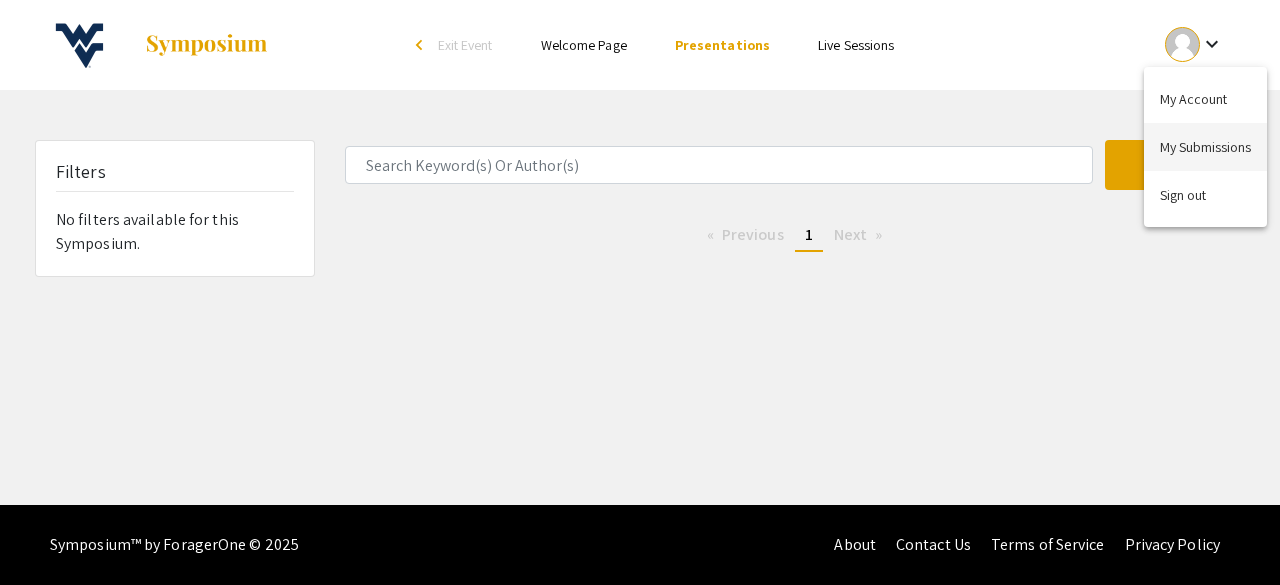 click on "My Submissions" at bounding box center (1205, 147) 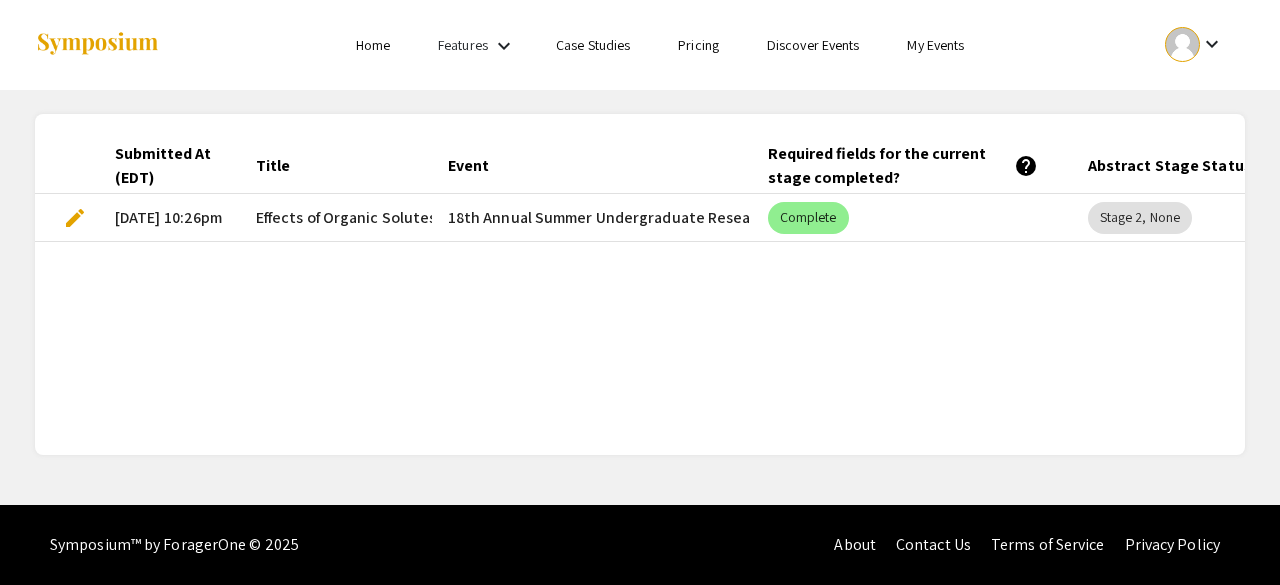 click on "edit" at bounding box center [75, 218] 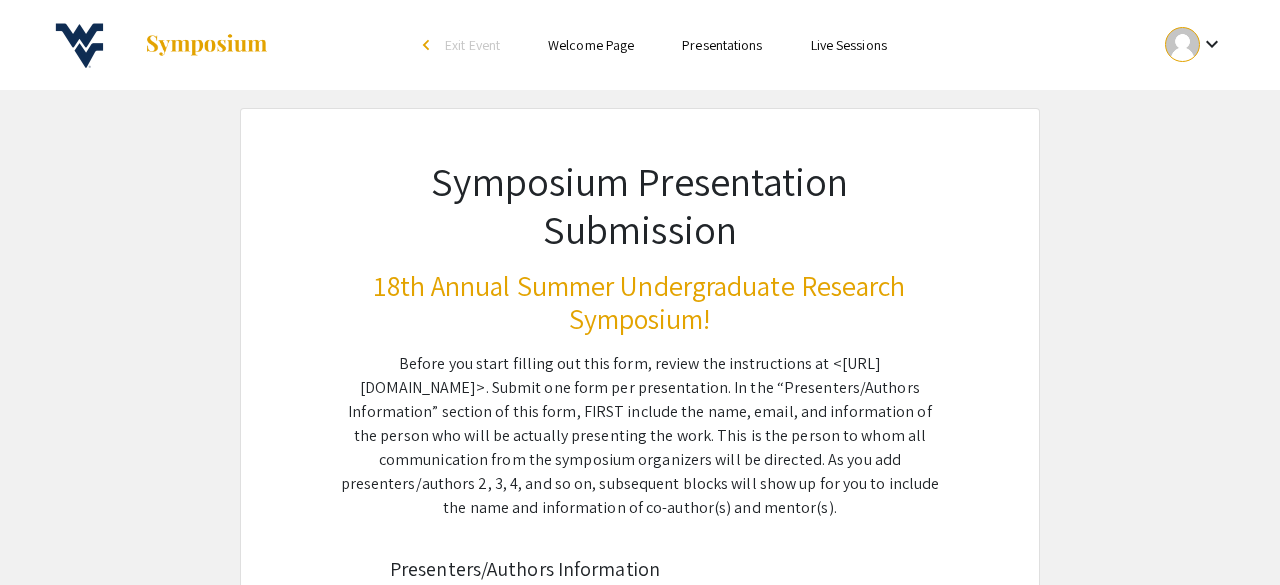 select on "custom" 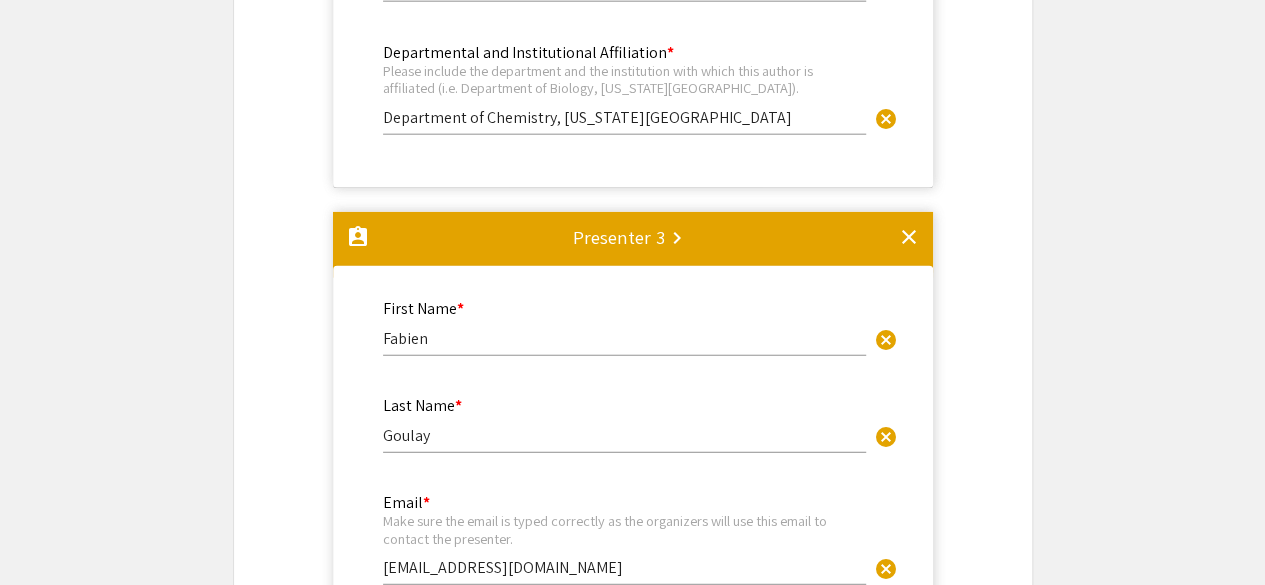 select on "custom" 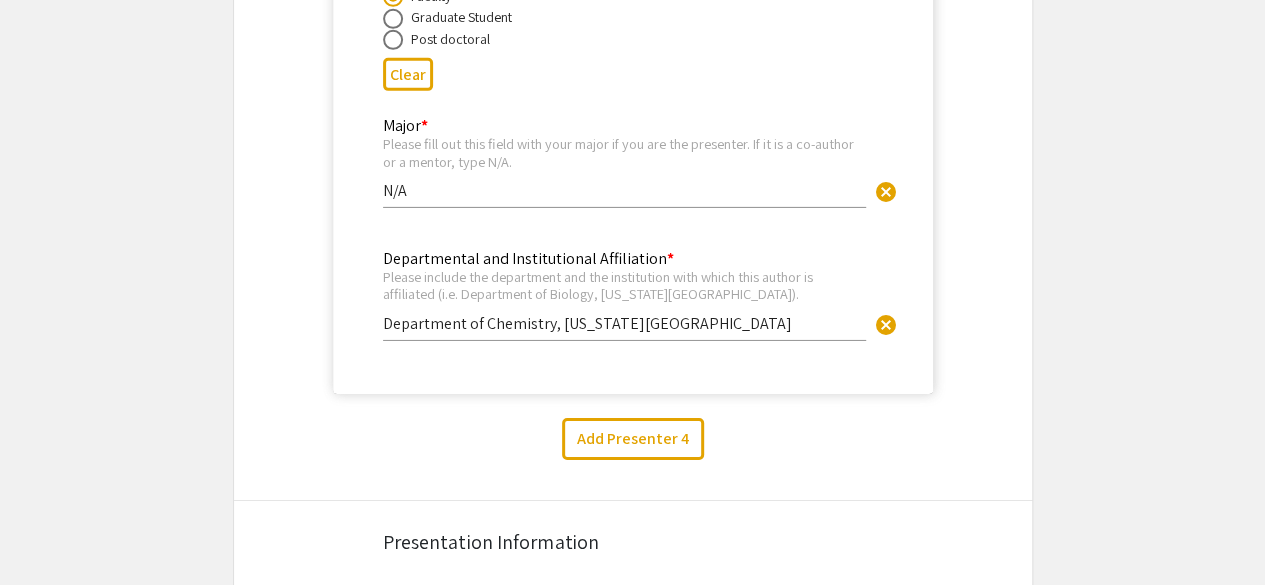 type on "1" 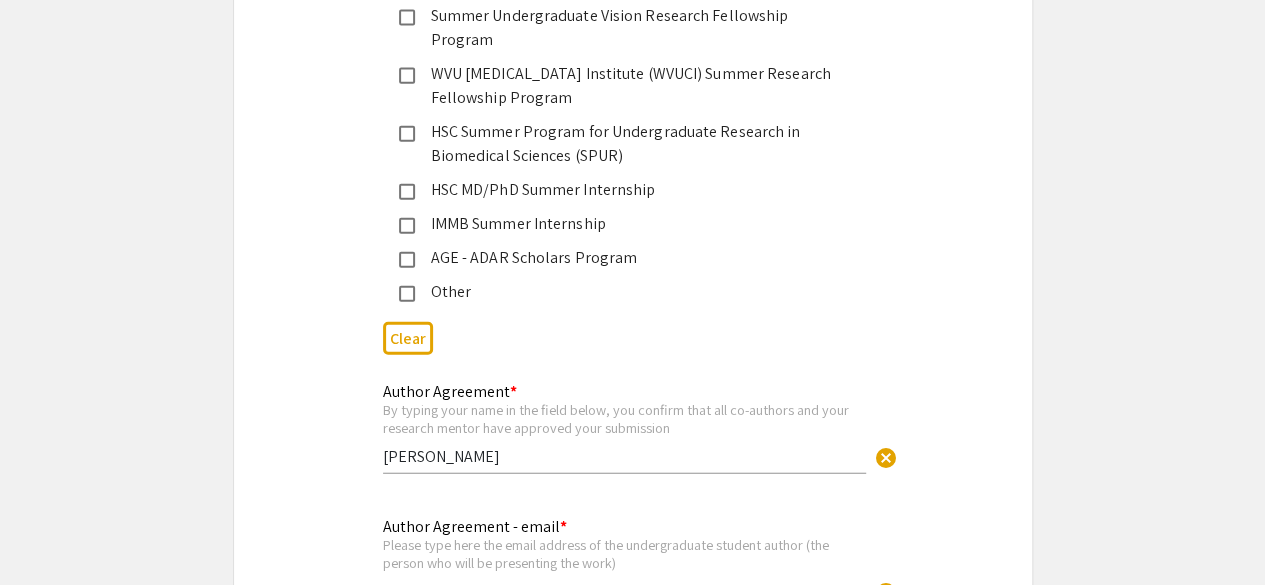 select on "auto" 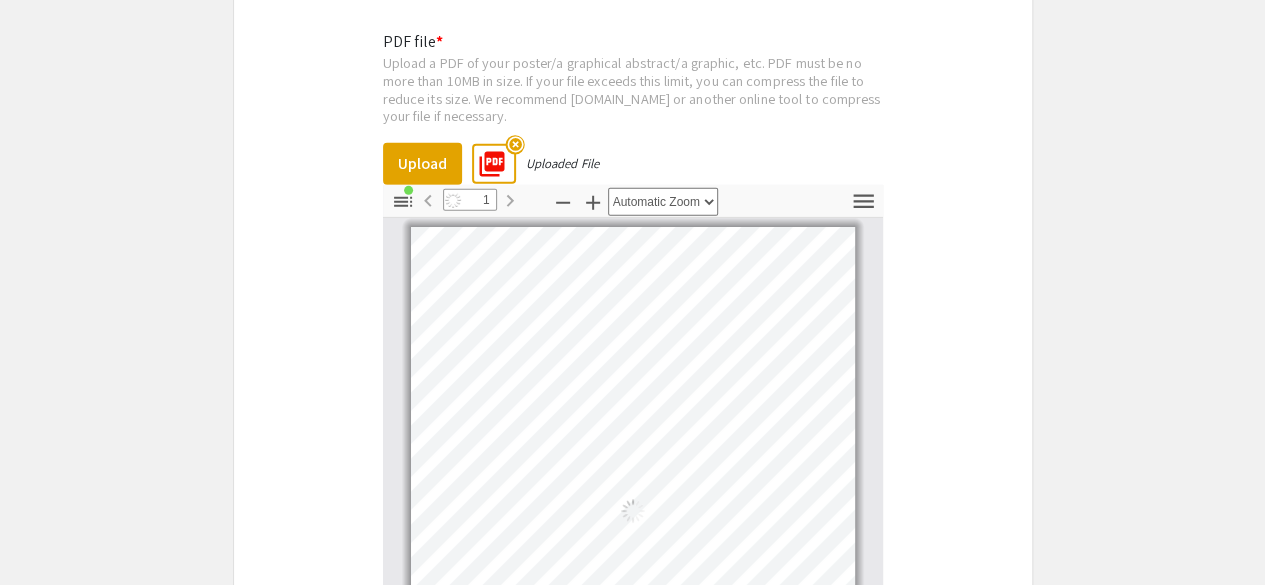 scroll, scrollTop: 8, scrollLeft: 0, axis: vertical 